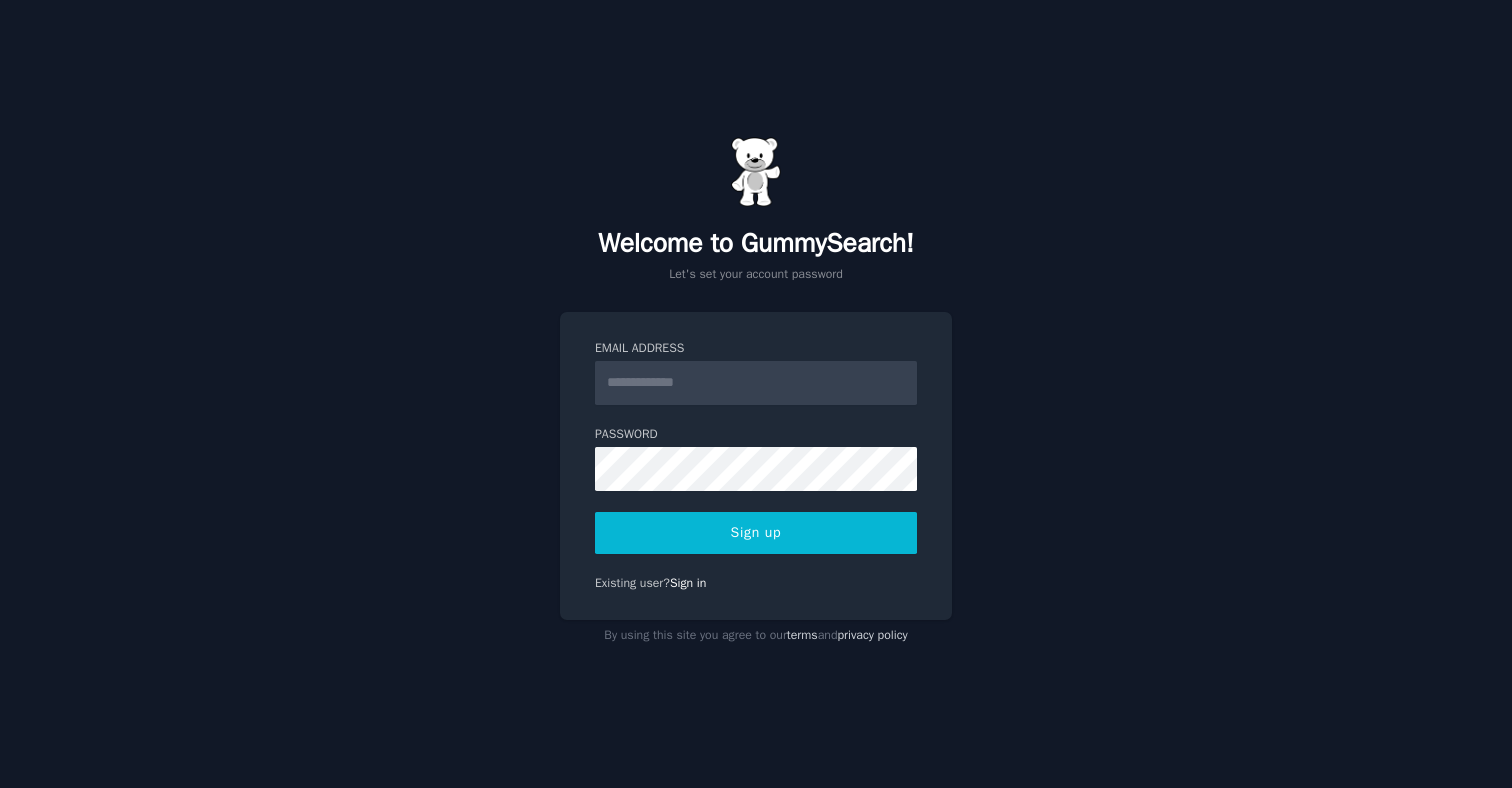 scroll, scrollTop: 0, scrollLeft: 0, axis: both 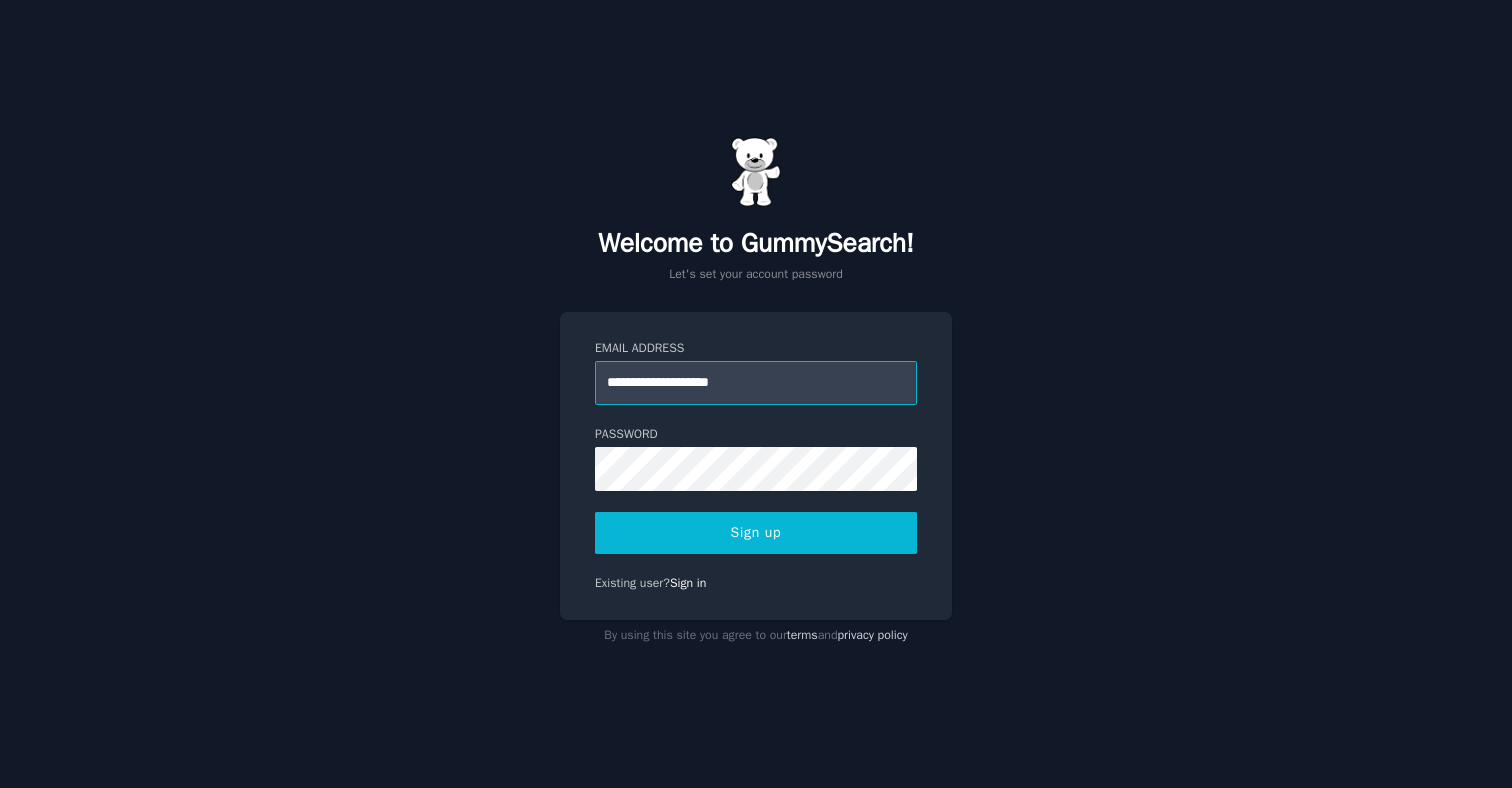 click on "**********" at bounding box center (756, 383) 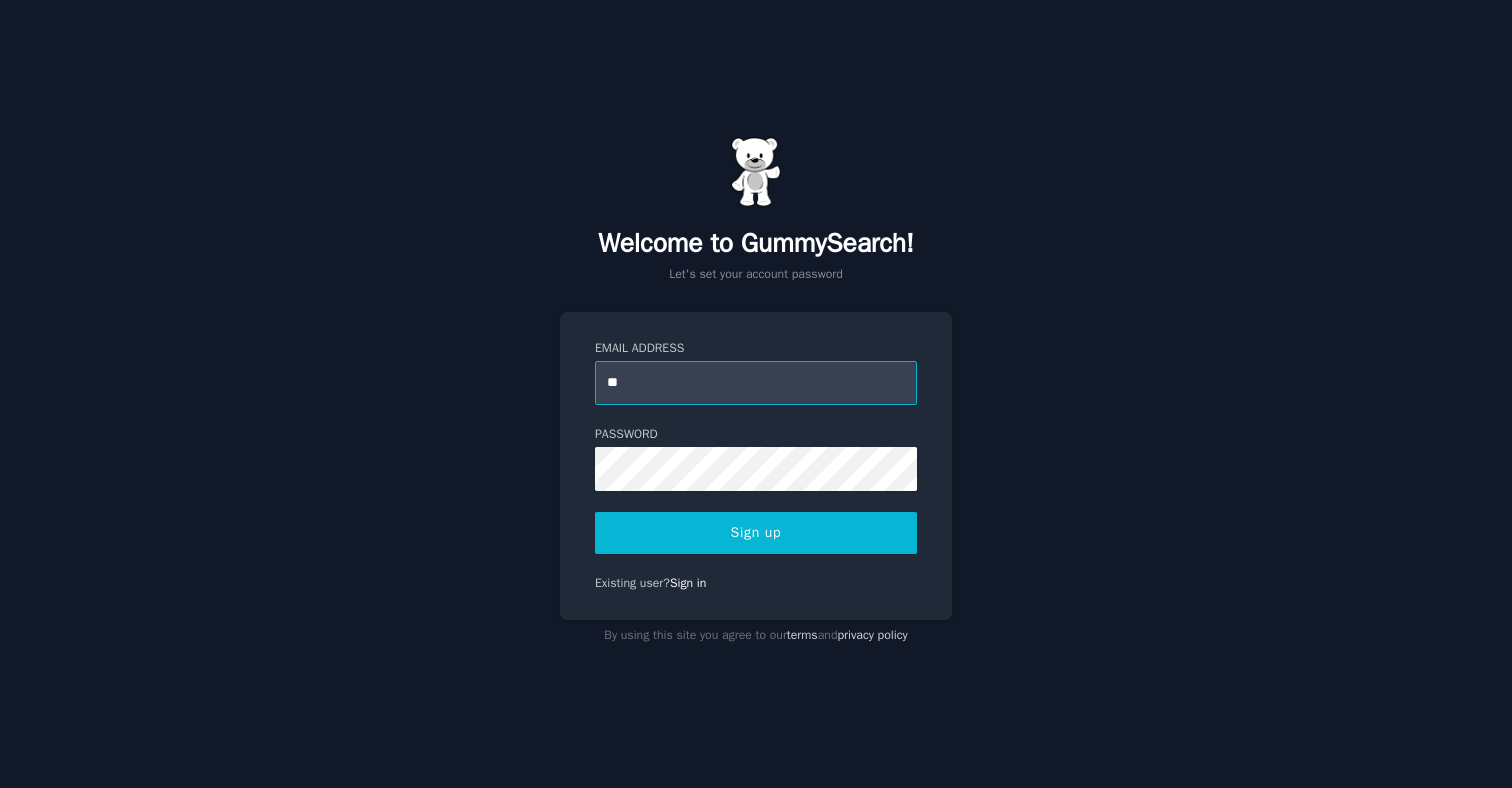 type on "**********" 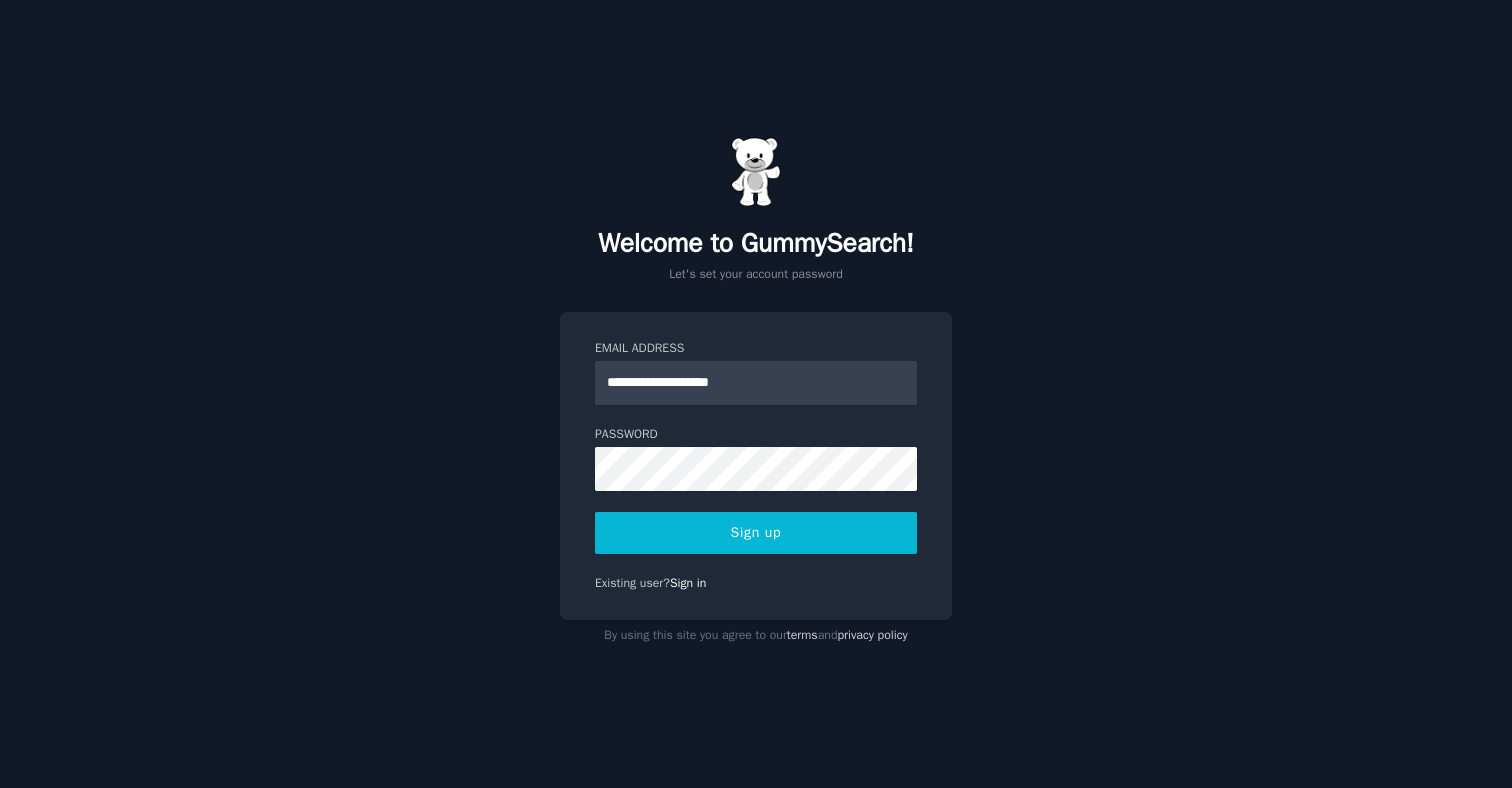 click on "Sign up" at bounding box center (756, 533) 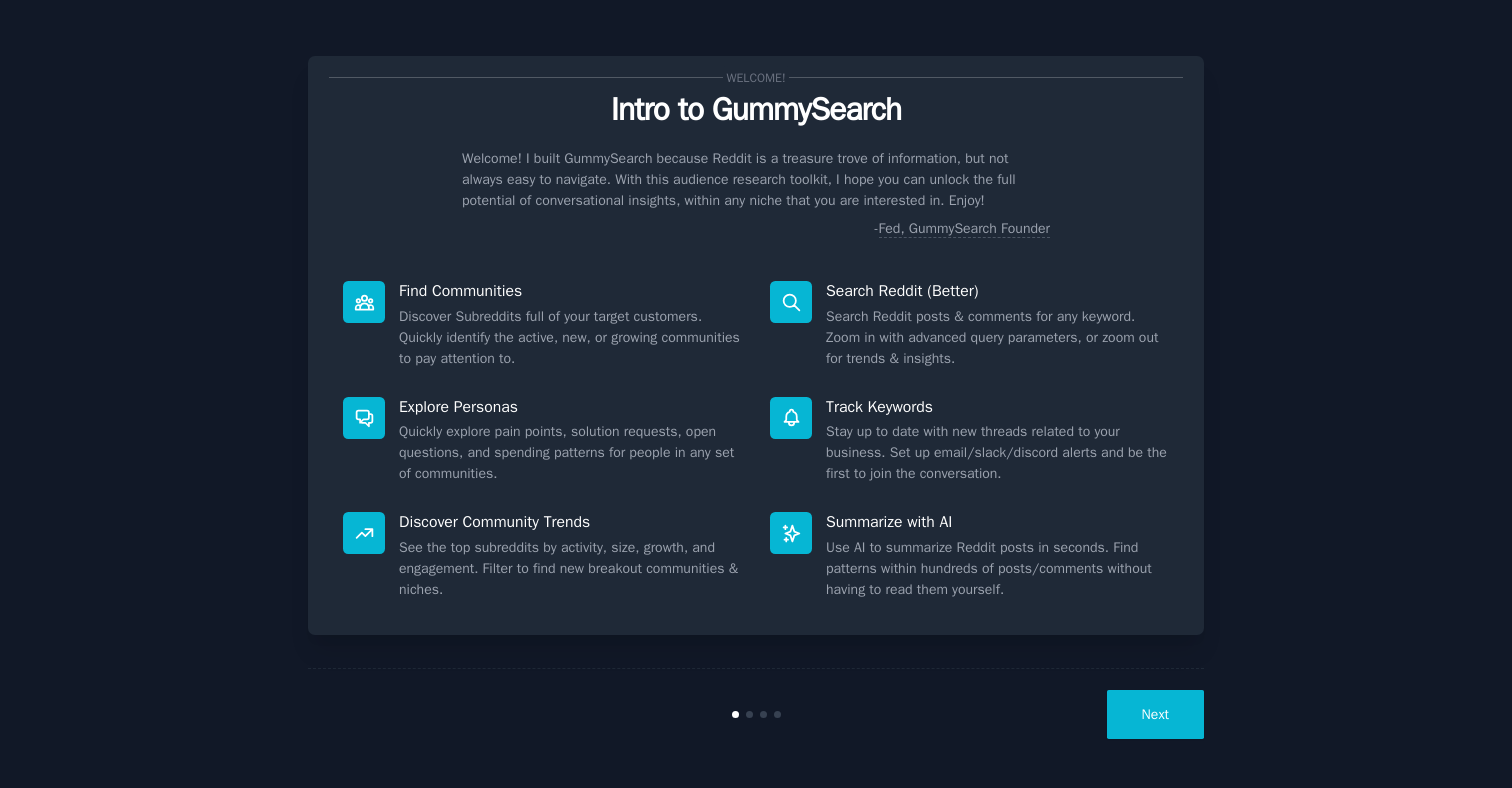 scroll, scrollTop: 0, scrollLeft: 0, axis: both 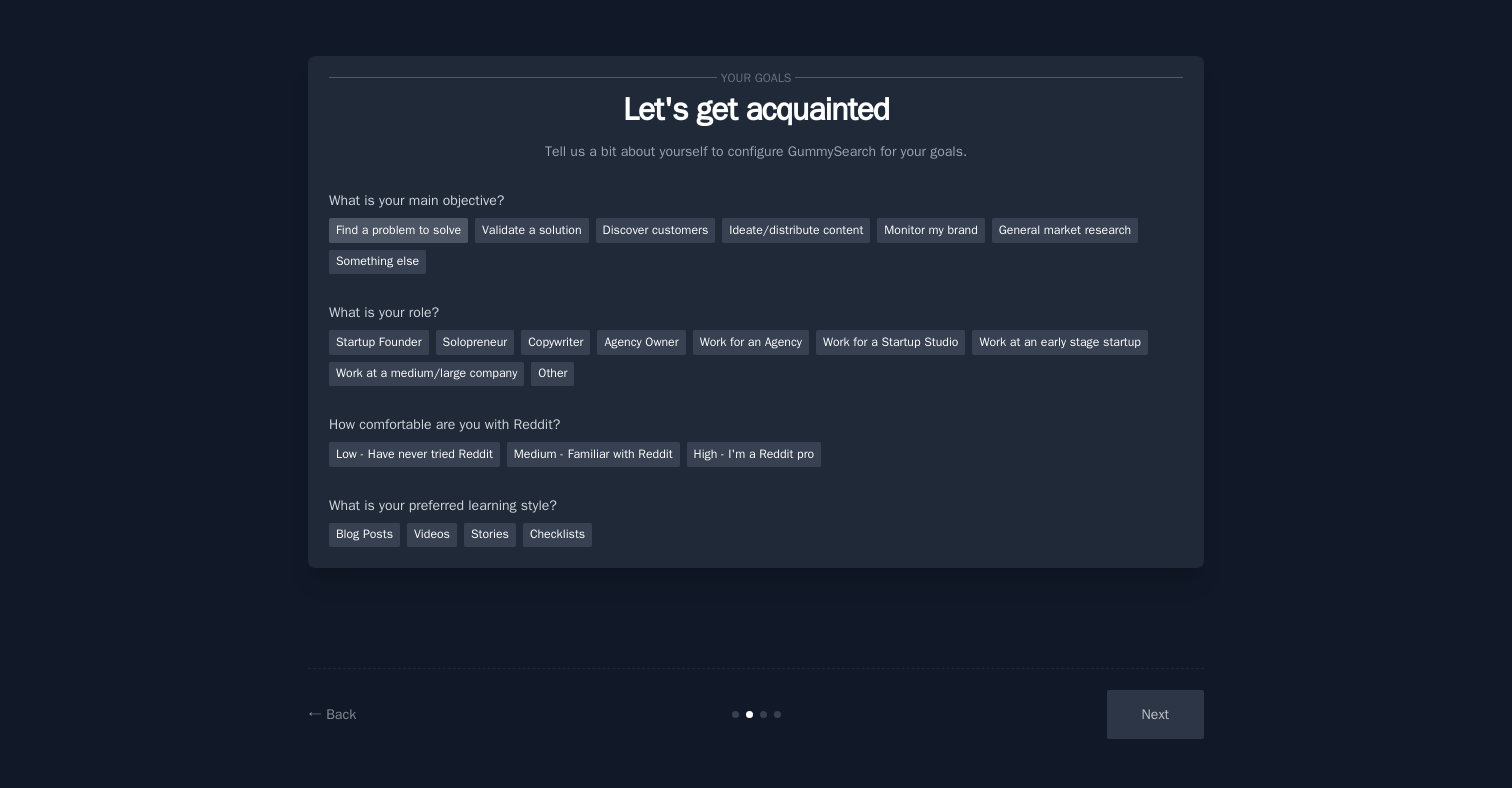 click on "Find a problem to solve" at bounding box center (398, 230) 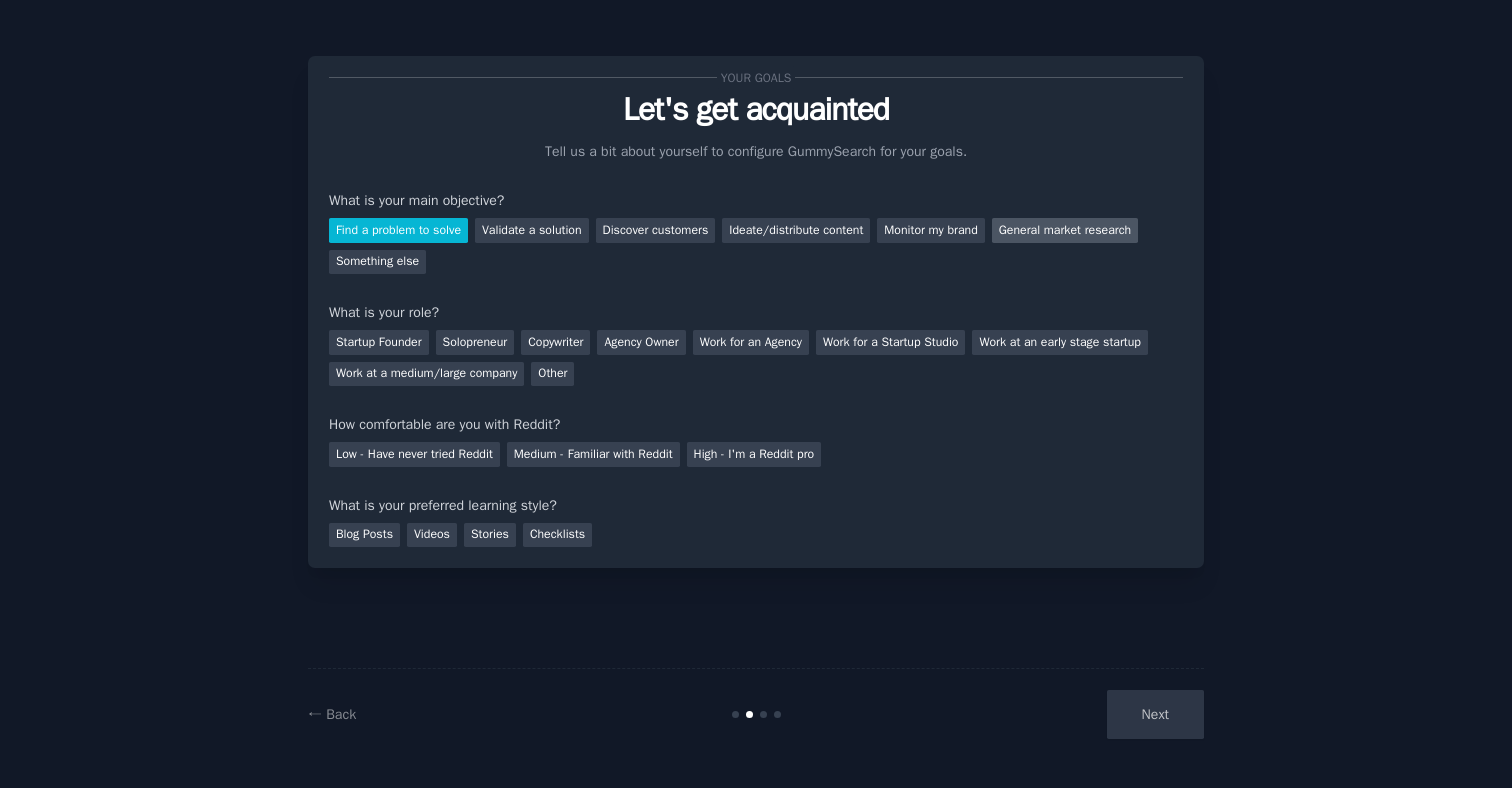 click on "General market research" at bounding box center [1065, 230] 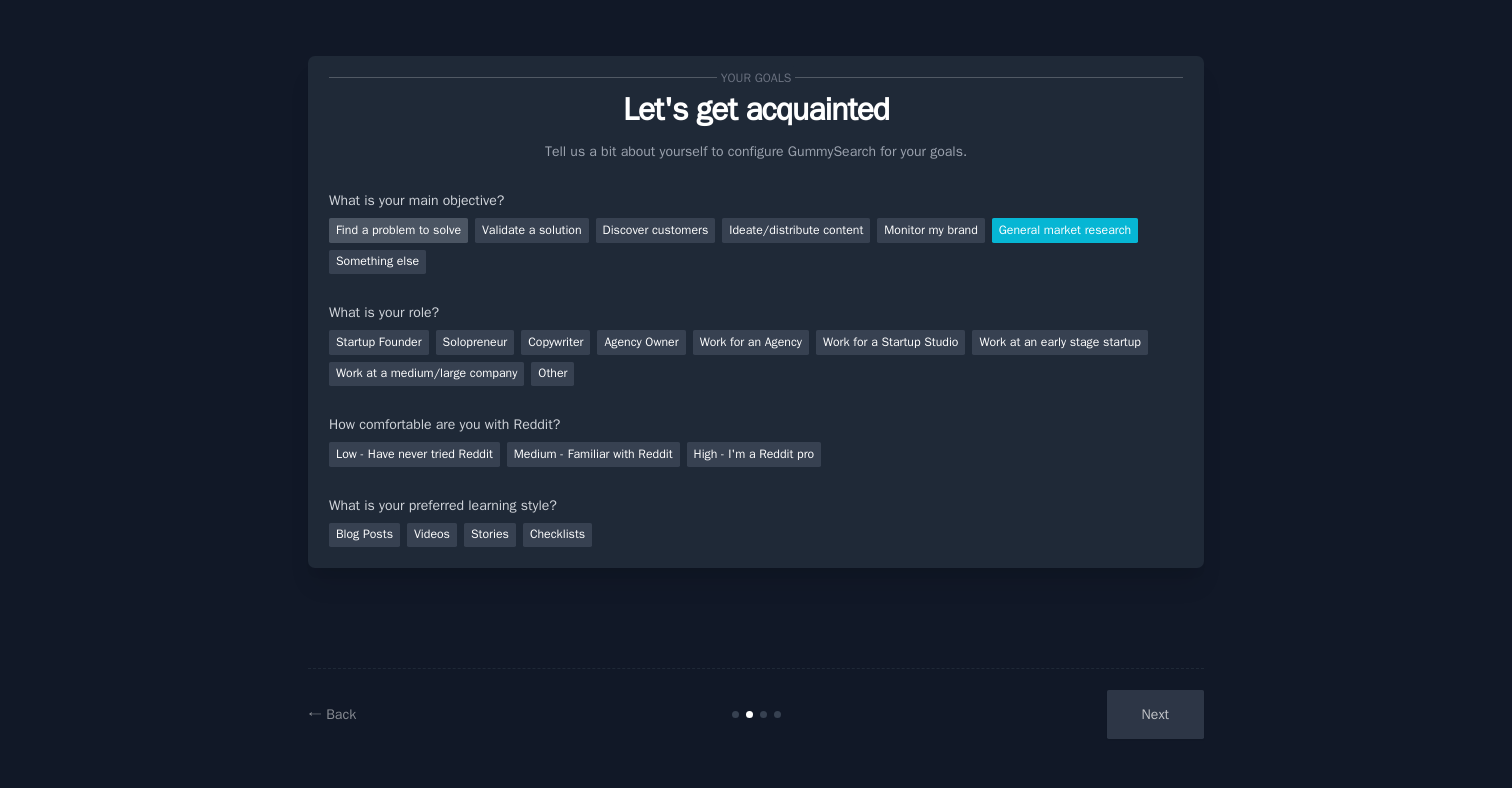 click on "Find a problem to solve" at bounding box center (398, 230) 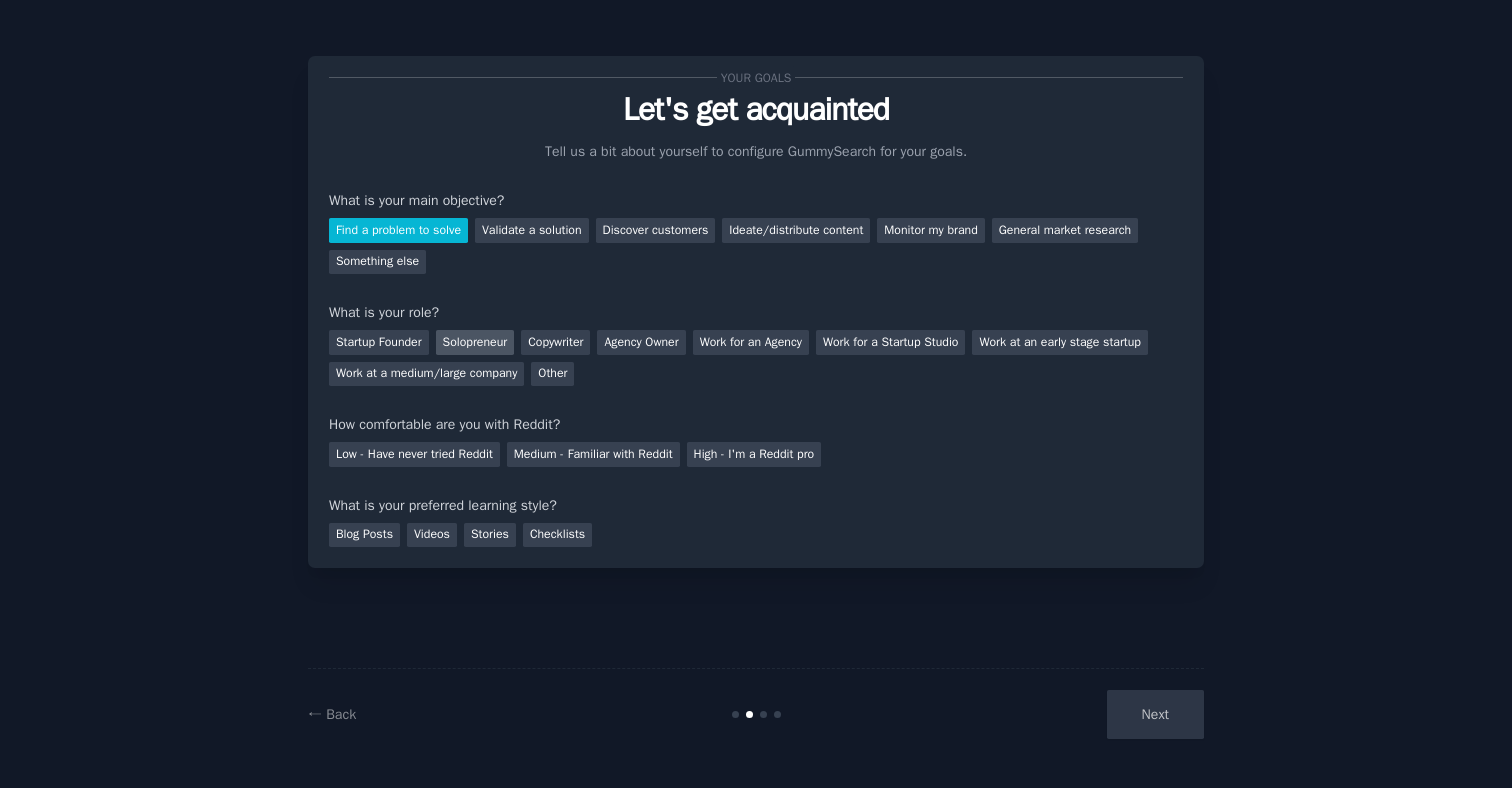 click on "Solopreneur" at bounding box center [475, 342] 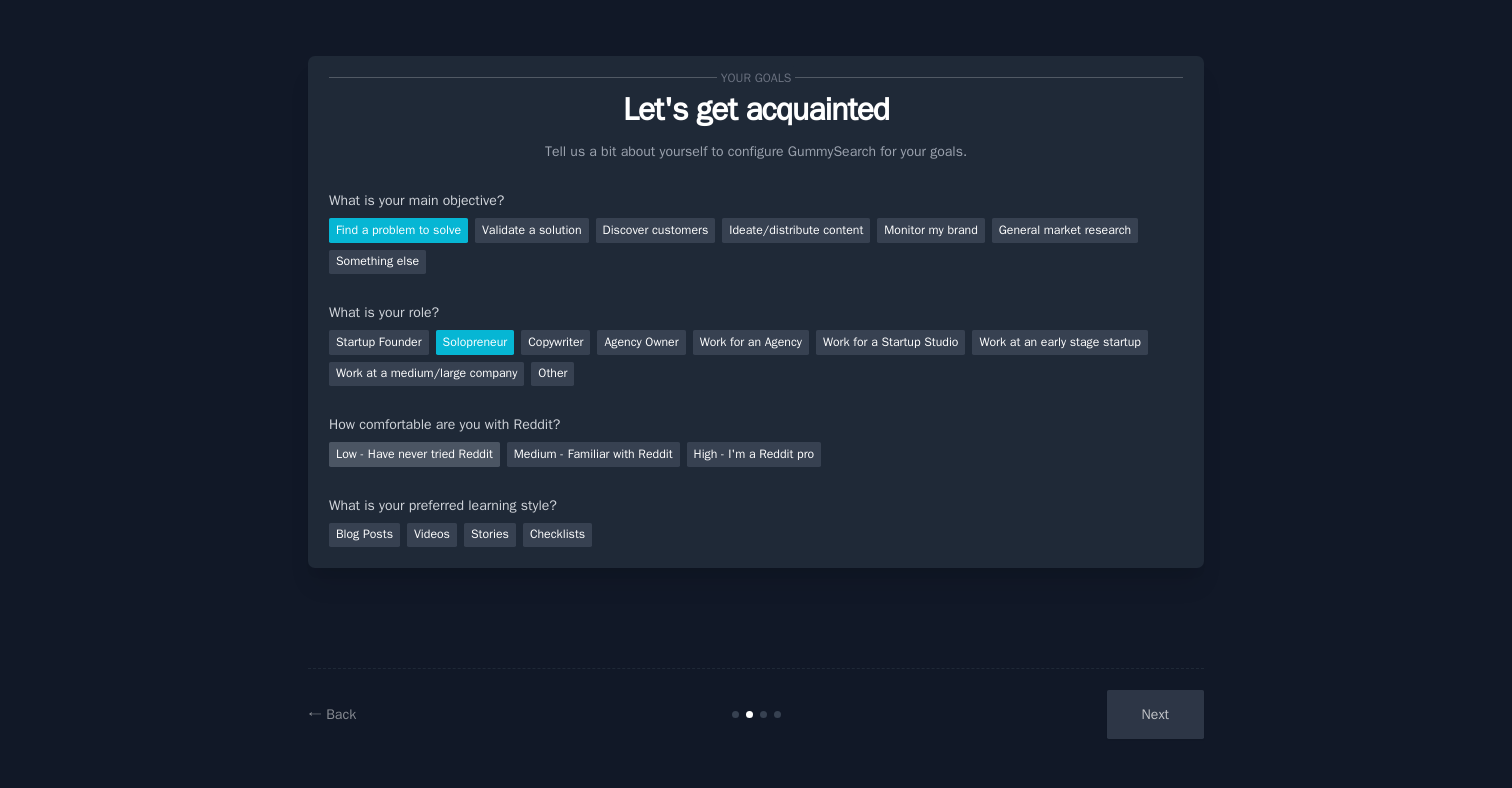 click on "Low - Have never tried Reddit" at bounding box center (414, 454) 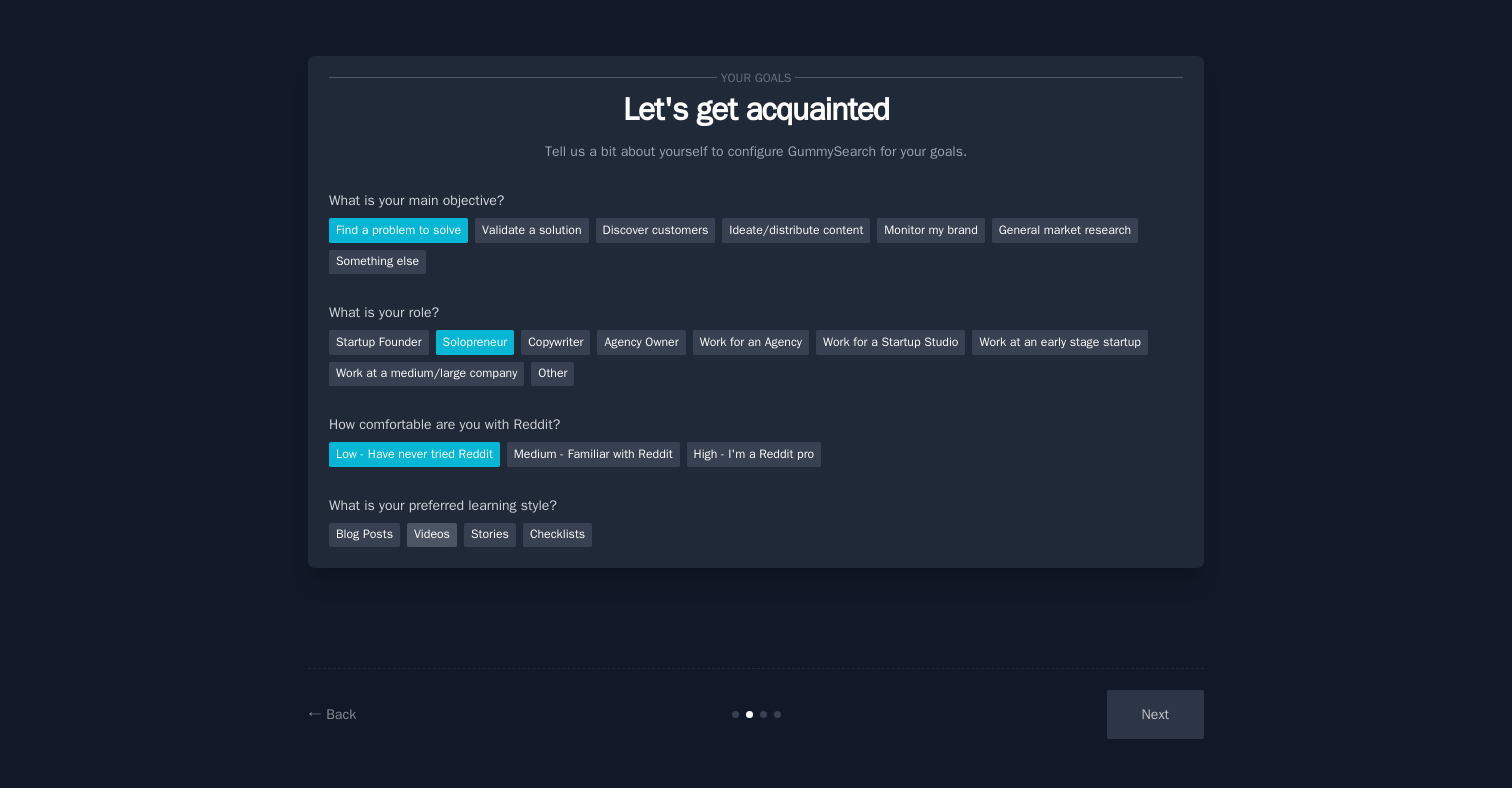 click on "Videos" at bounding box center [432, 535] 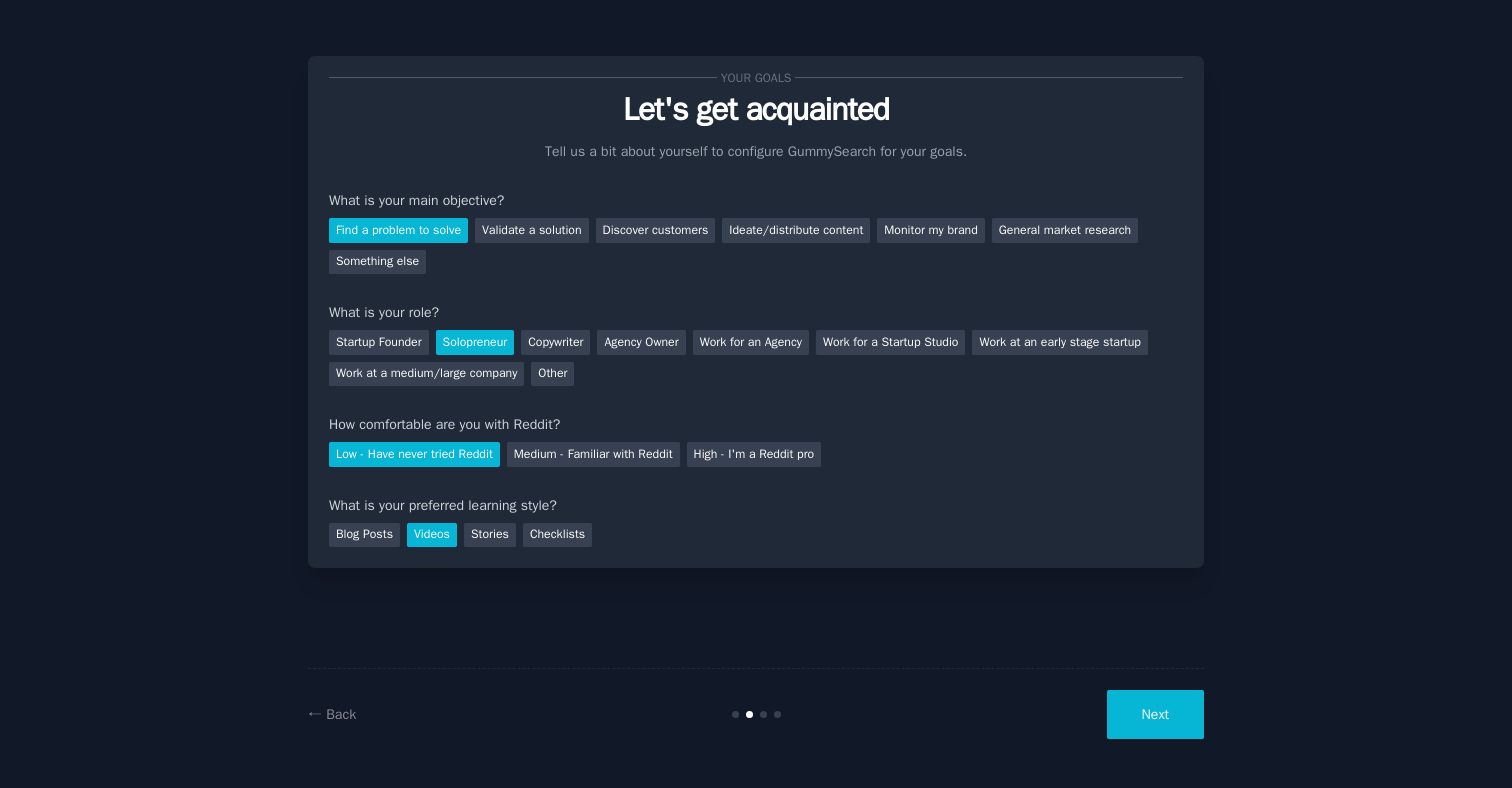 click on "Next" at bounding box center (1155, 714) 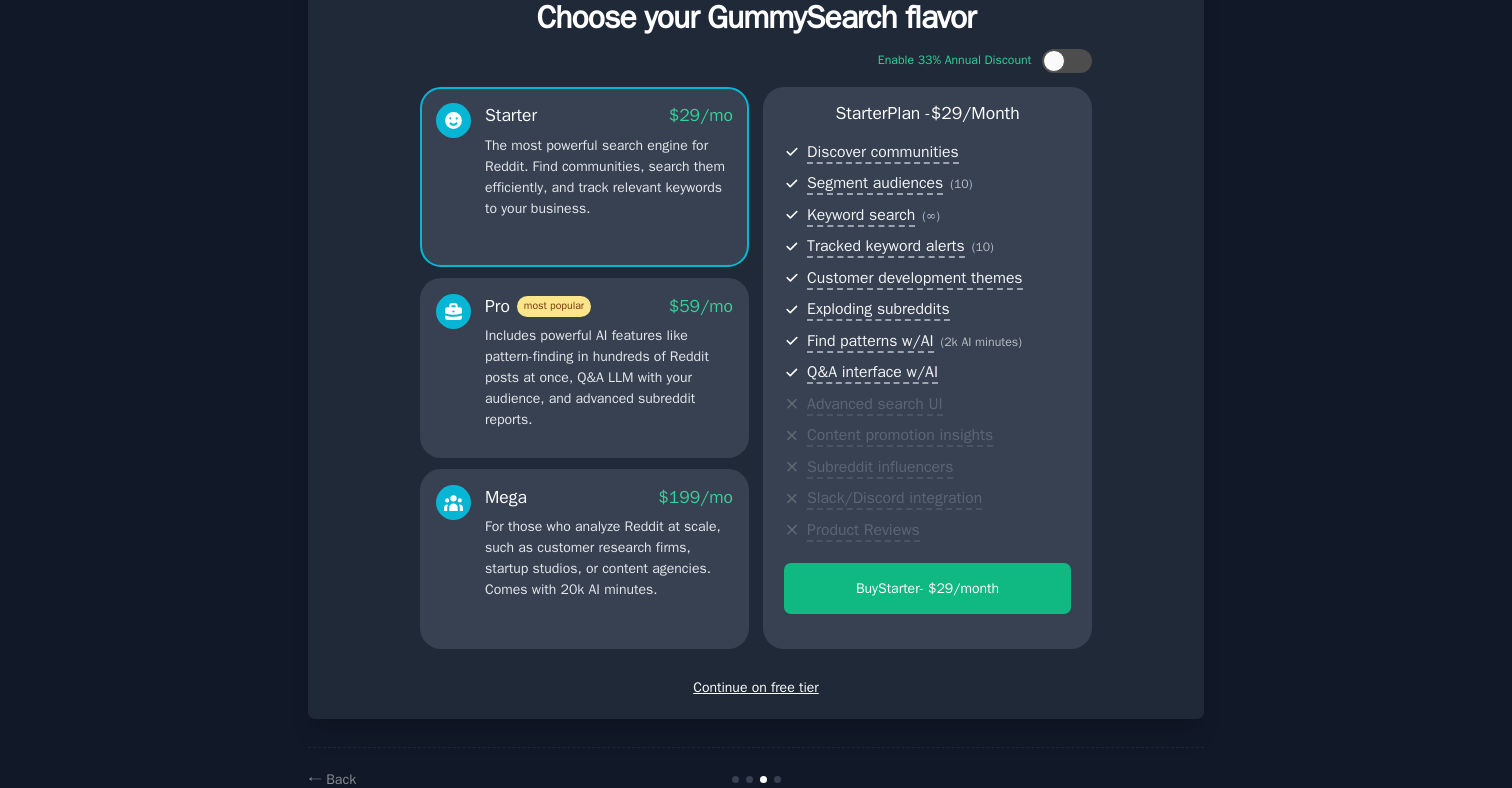 scroll, scrollTop: 93, scrollLeft: 0, axis: vertical 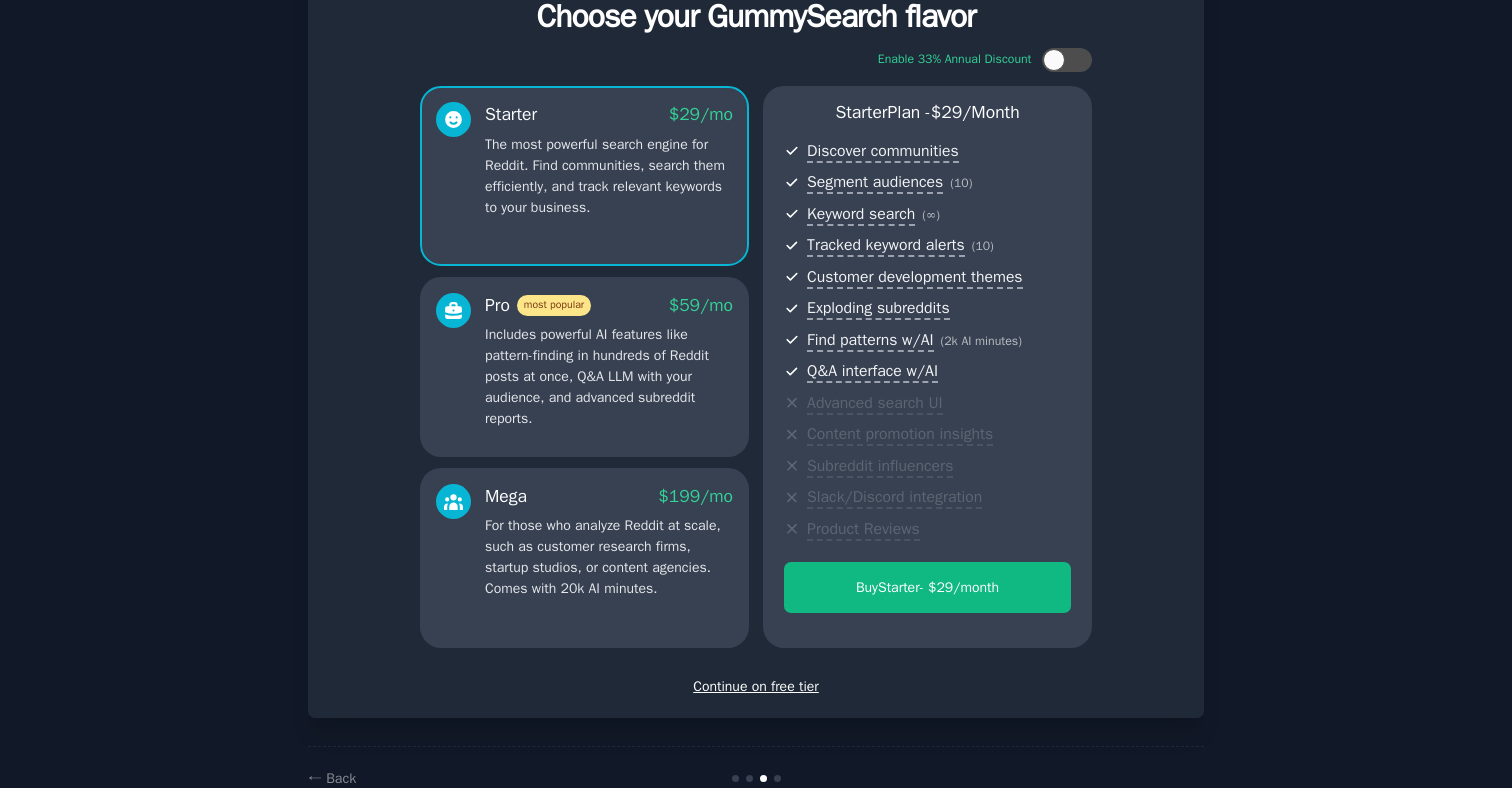 click on "Continue on free tier" at bounding box center [756, 686] 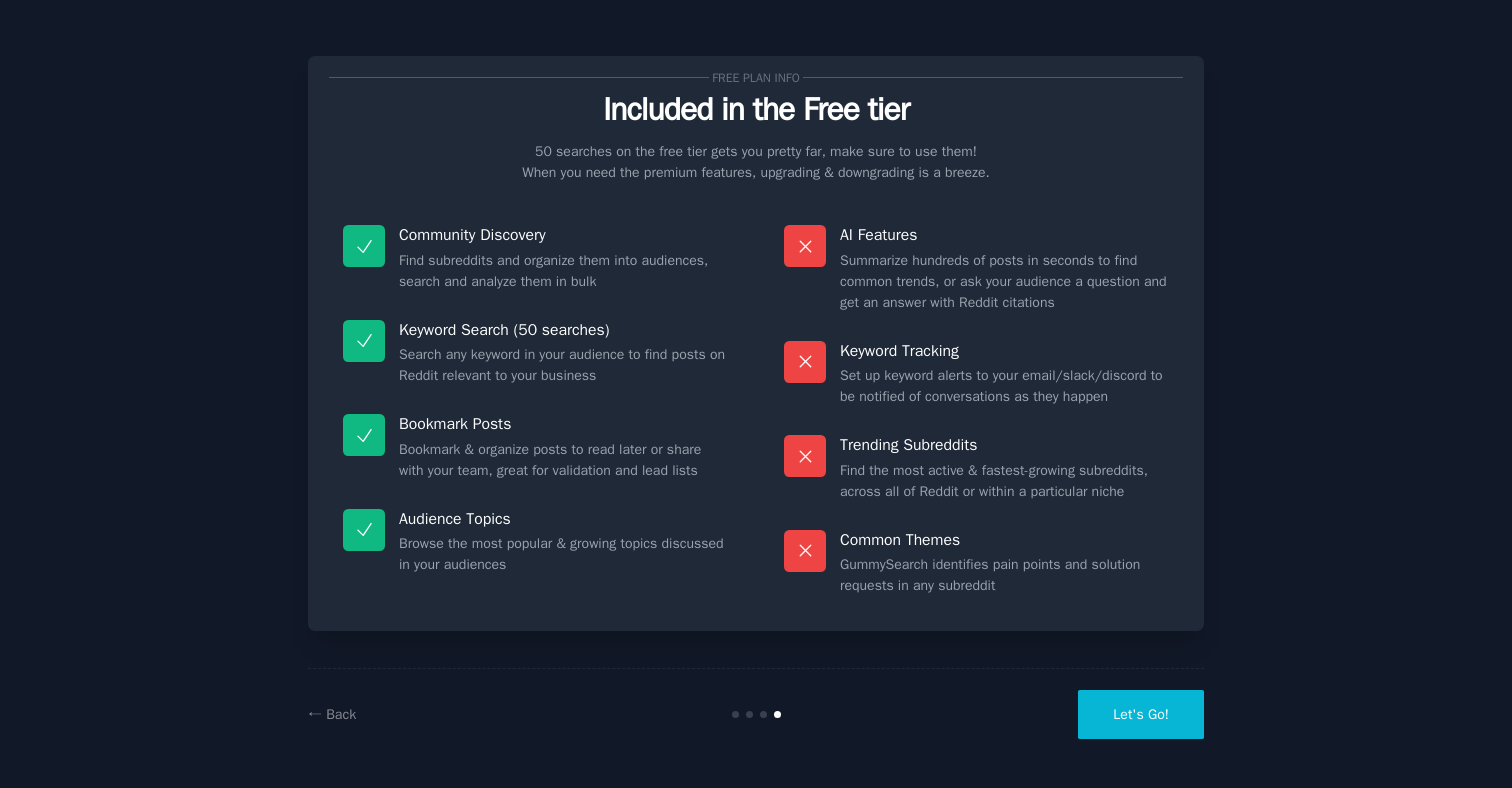 click on "Let's Go!" at bounding box center (1141, 714) 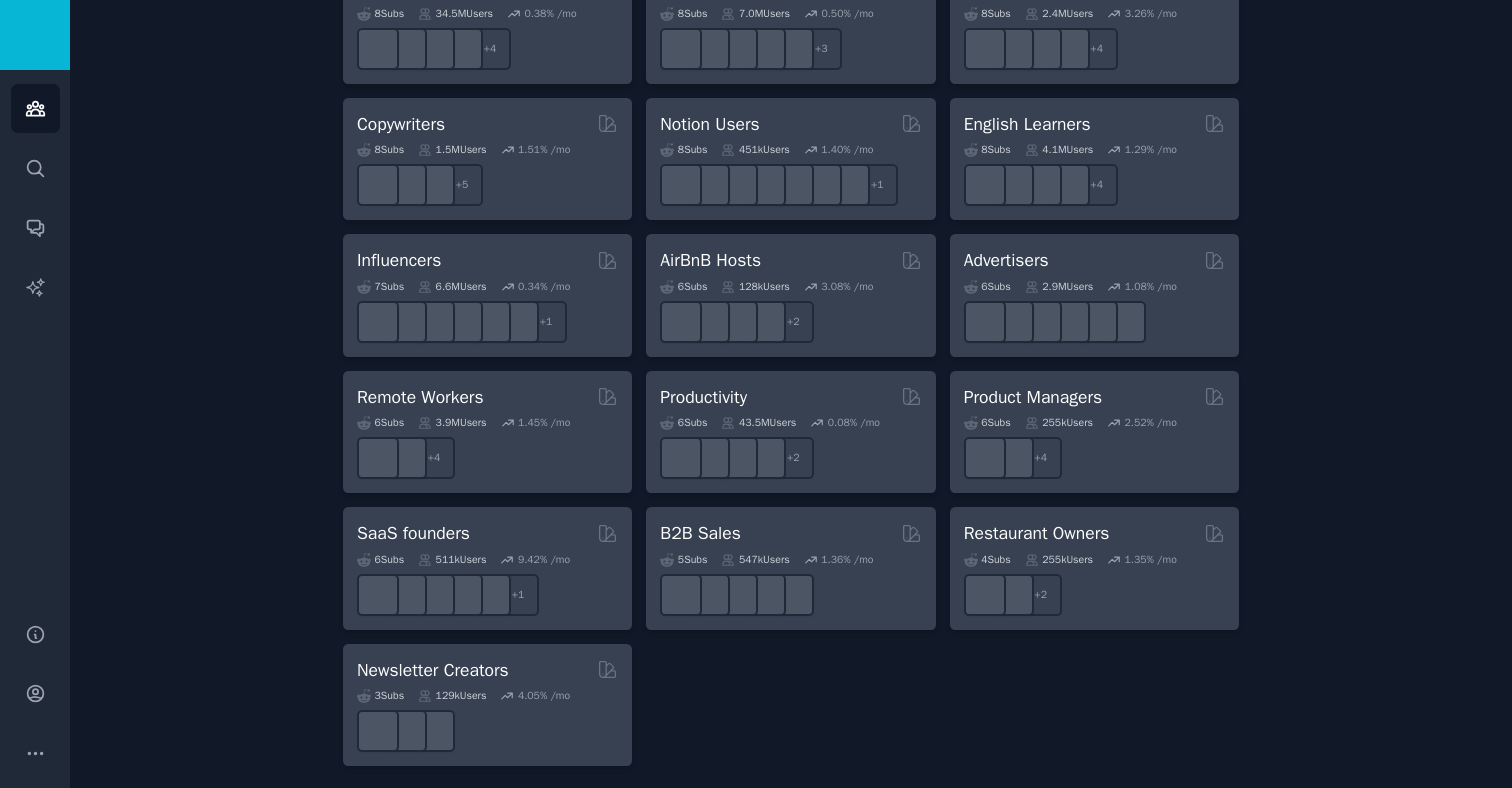 scroll, scrollTop: 1519, scrollLeft: 0, axis: vertical 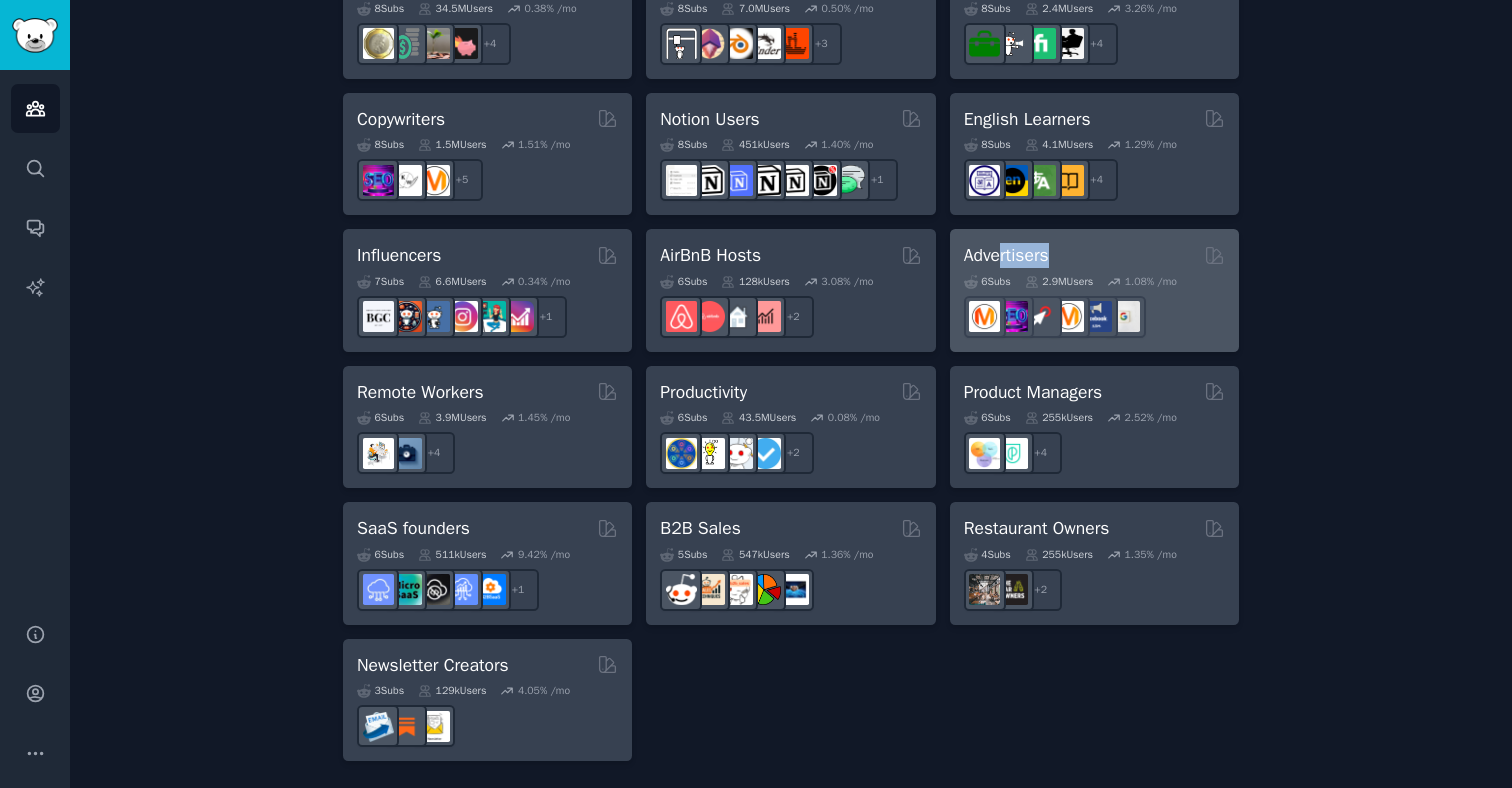 click on "Advertisers" at bounding box center [1006, 255] 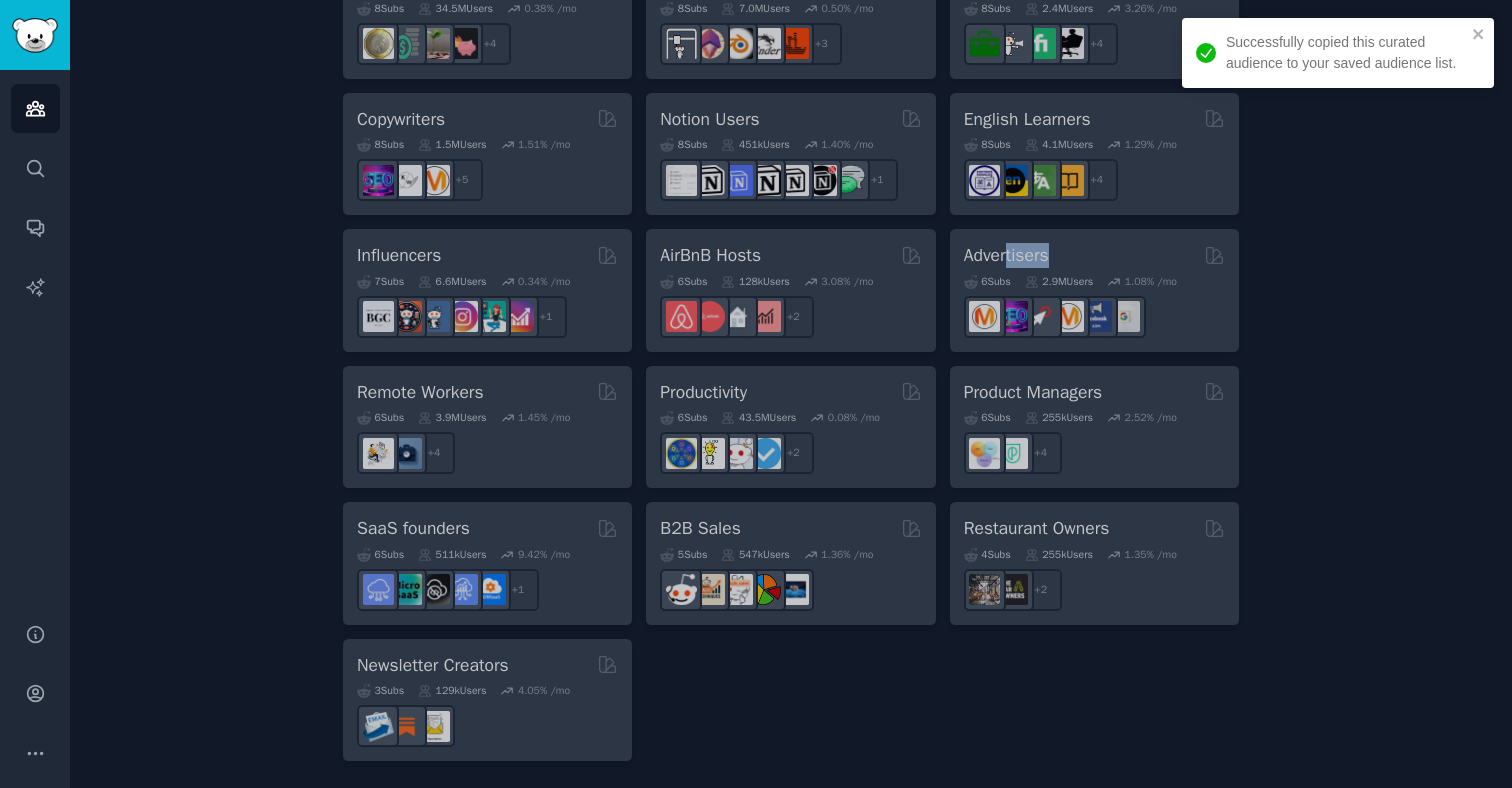 drag, startPoint x: 1007, startPoint y: 254, endPoint x: 1053, endPoint y: 255, distance: 46.010868 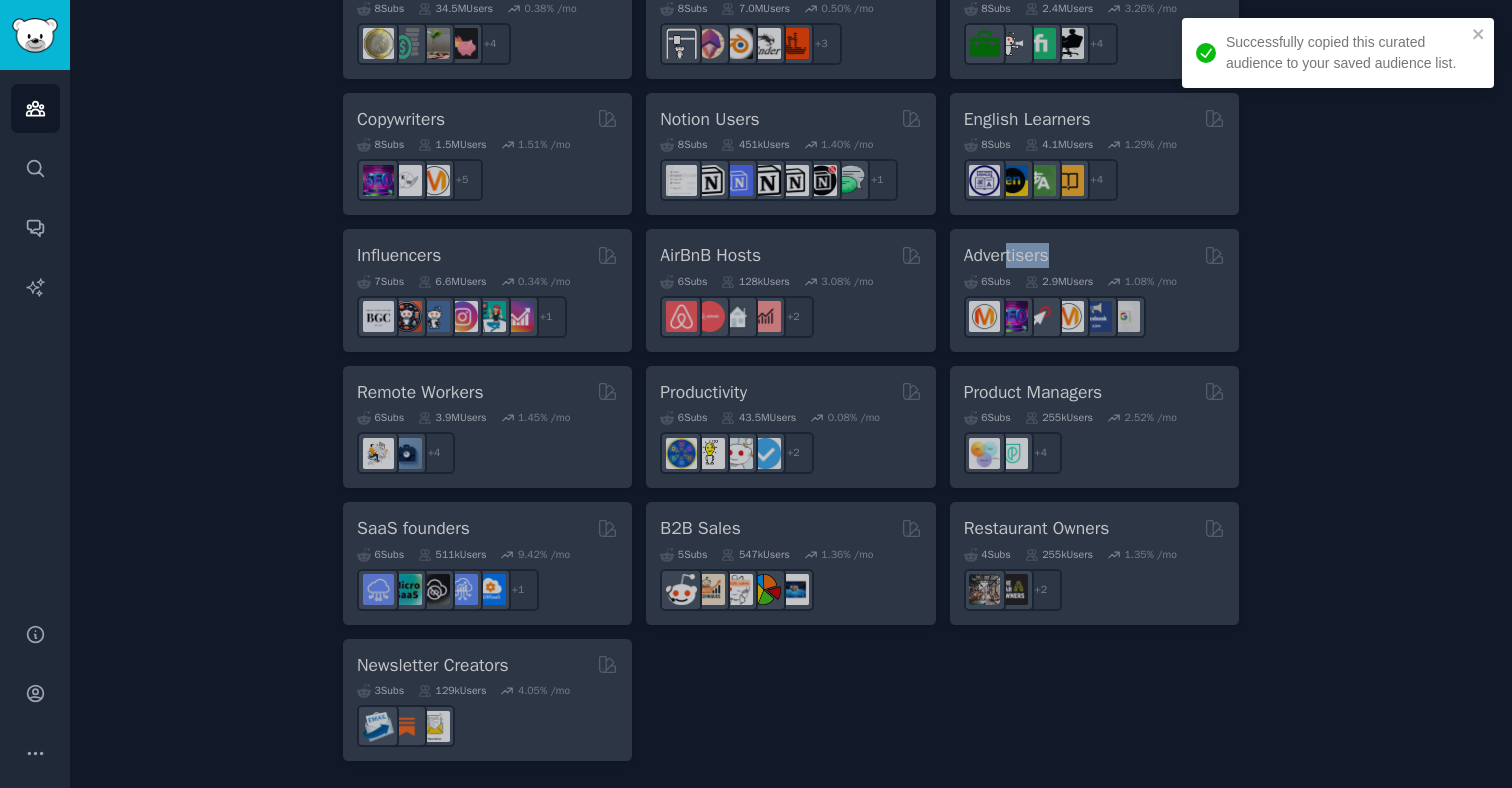 click on "Pet Lovers 31 Sub s 24.2M Users 0.84 % /mo + 24 Software Developers 26 Sub s 29.9M Users 0.43 % /mo + 19 AI Enthusiasts 25 Sub s 20.1M Users 2.18 % /mo + 18 DevOps 21 Sub s 1.6M Users 1.93 % /mo + 14 Crypto 19 Sub s 19.1M Users 0.47 % /mo + 12 Marketers 18 Sub s 6.5M Users 1.19 % /mo + 11 Startup Founders 16 Sub s 13.6M Users 1.48 % /mo + 9 Generative AI 16 Sub s 20.1M Users 1.11 % /mo + 9 AI Developers 15 Sub s 3.9M Users 2.75 % /mo + 8 Stock Investors 15 Sub s 28.5M Users 0.65 % /mo + 8 Video Editors 15 Sub s 2.4M Users 1.91 % /mo + 8 Designers 13 Sub s 9.8M Users 0.22 % /mo + 6 Data Scientists 13 Sub s 7.6M Users 0.59 % /mo + 6 Fitness Enthusiasts 12 Sub s 31.1M Users 0.16 % /mo + 5 Gardeners 11 Sub s 13.6M Users 1.09 % /mo + 4 Photographers 11 Sub s 10.8M Users 0.65 % /mo + 4 Gaming 11 Sub s 53.0M Users 0.25 % /mo + 4 NFT Collectors 10 Sub s 3.4M Users -0.05 % /mo + 3 Ecommerce 10 Sub s 1.8M Users 1.52 % /mo + 3 SEOs 10 Sub s 668k Users 1.94 % /mo + 3 Self-Promoters" at bounding box center [791, -188] 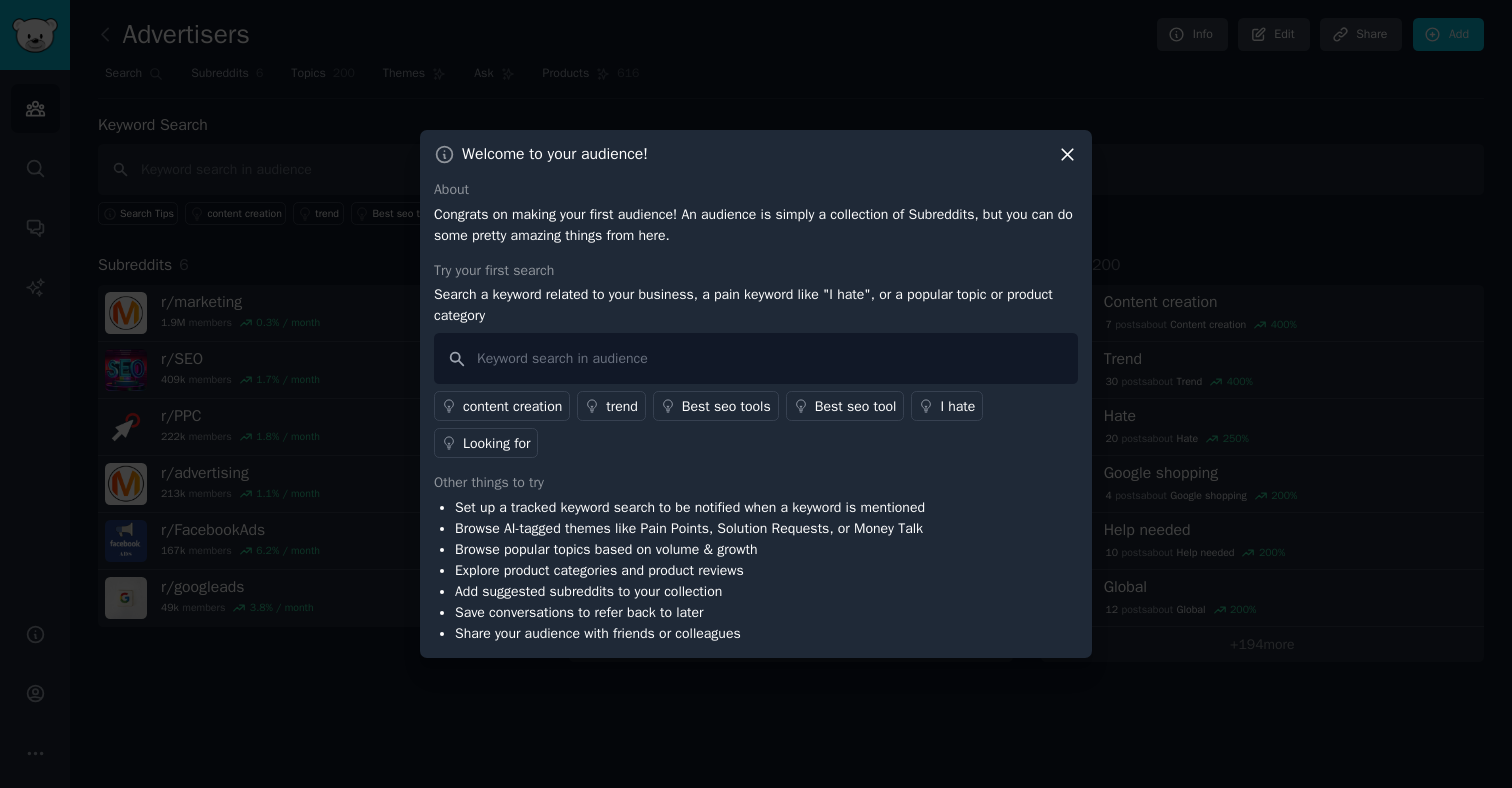 click 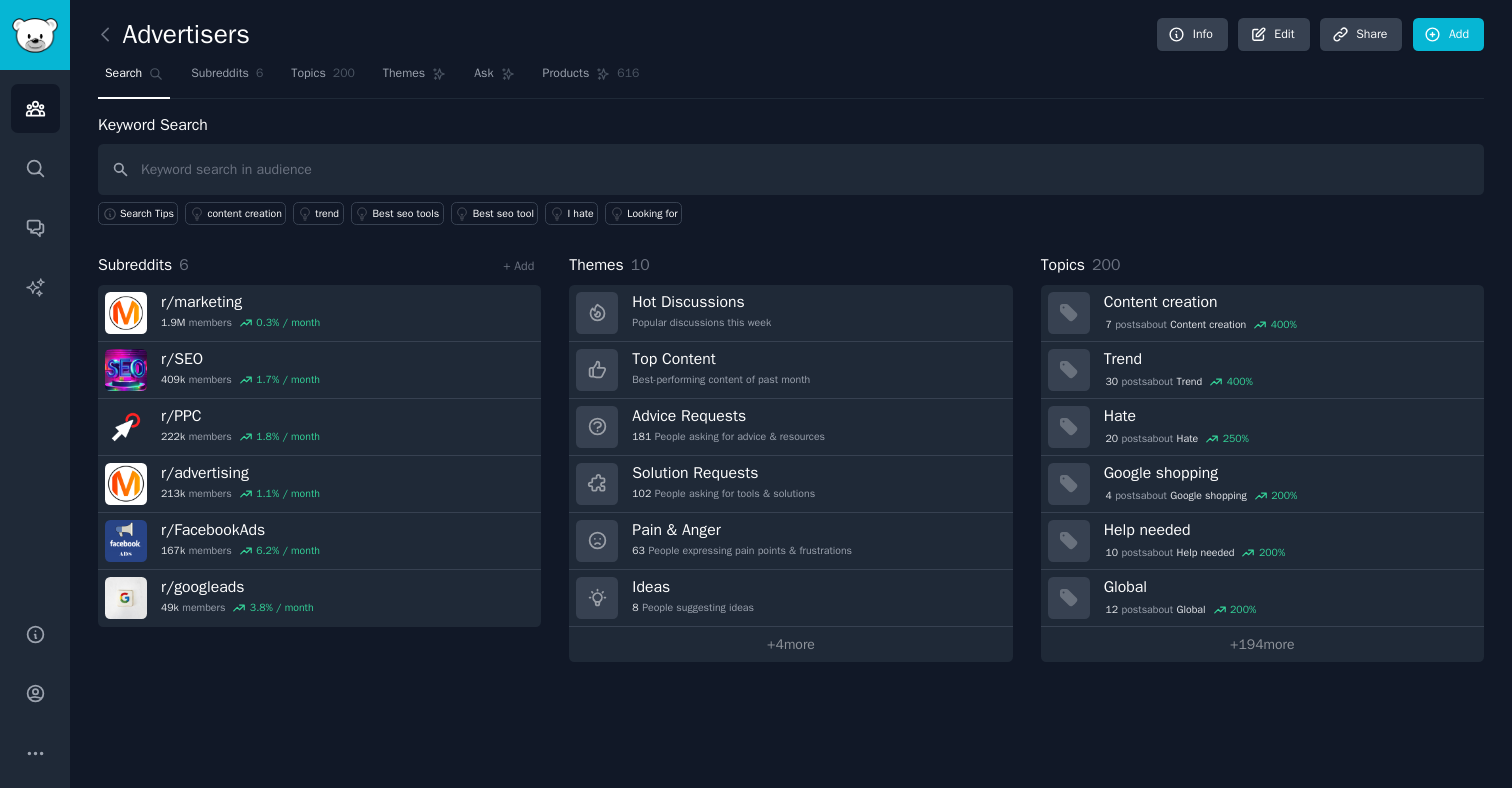 click at bounding box center [110, 35] 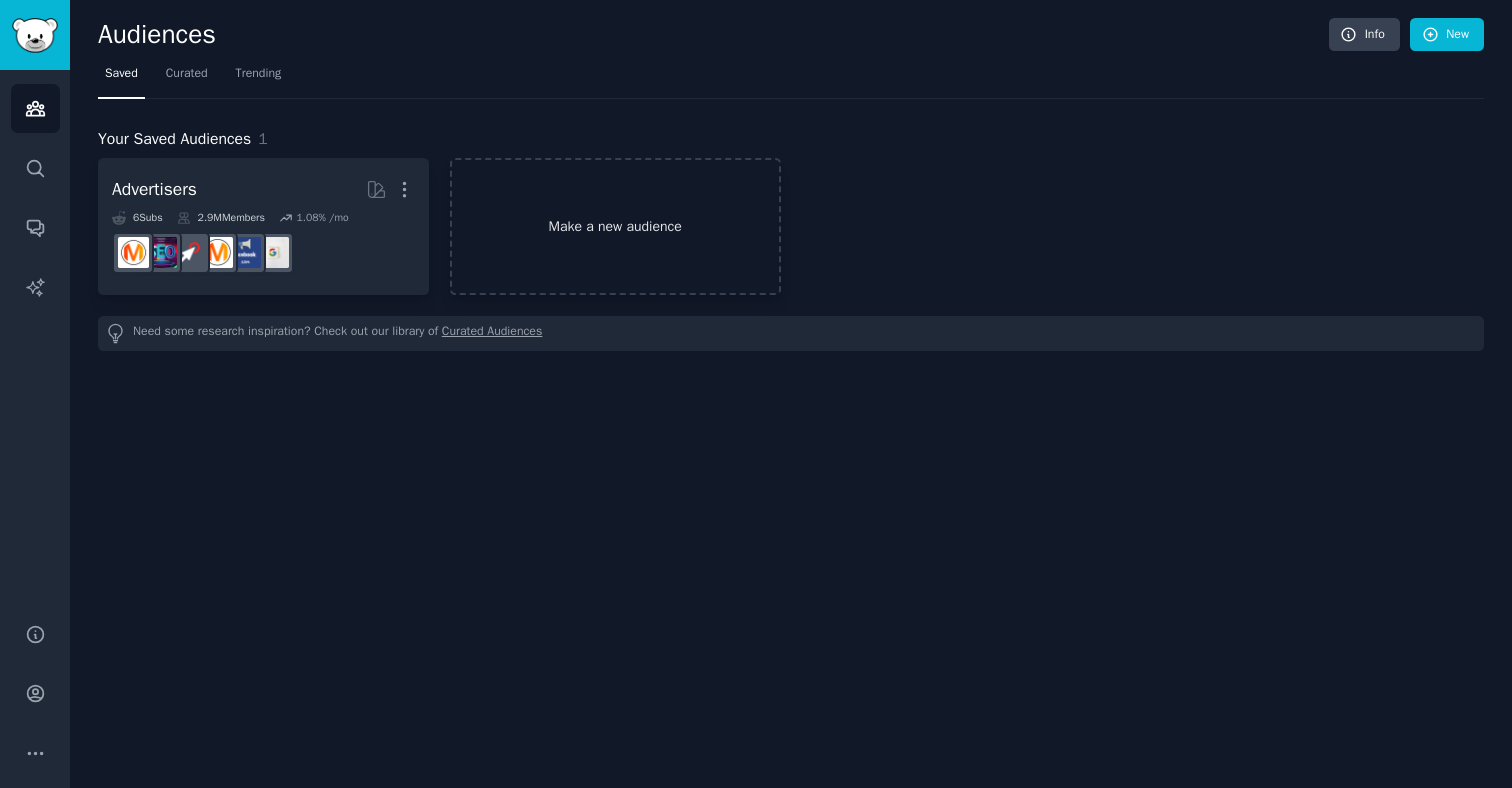 click on "Make a new audience" at bounding box center (615, 226) 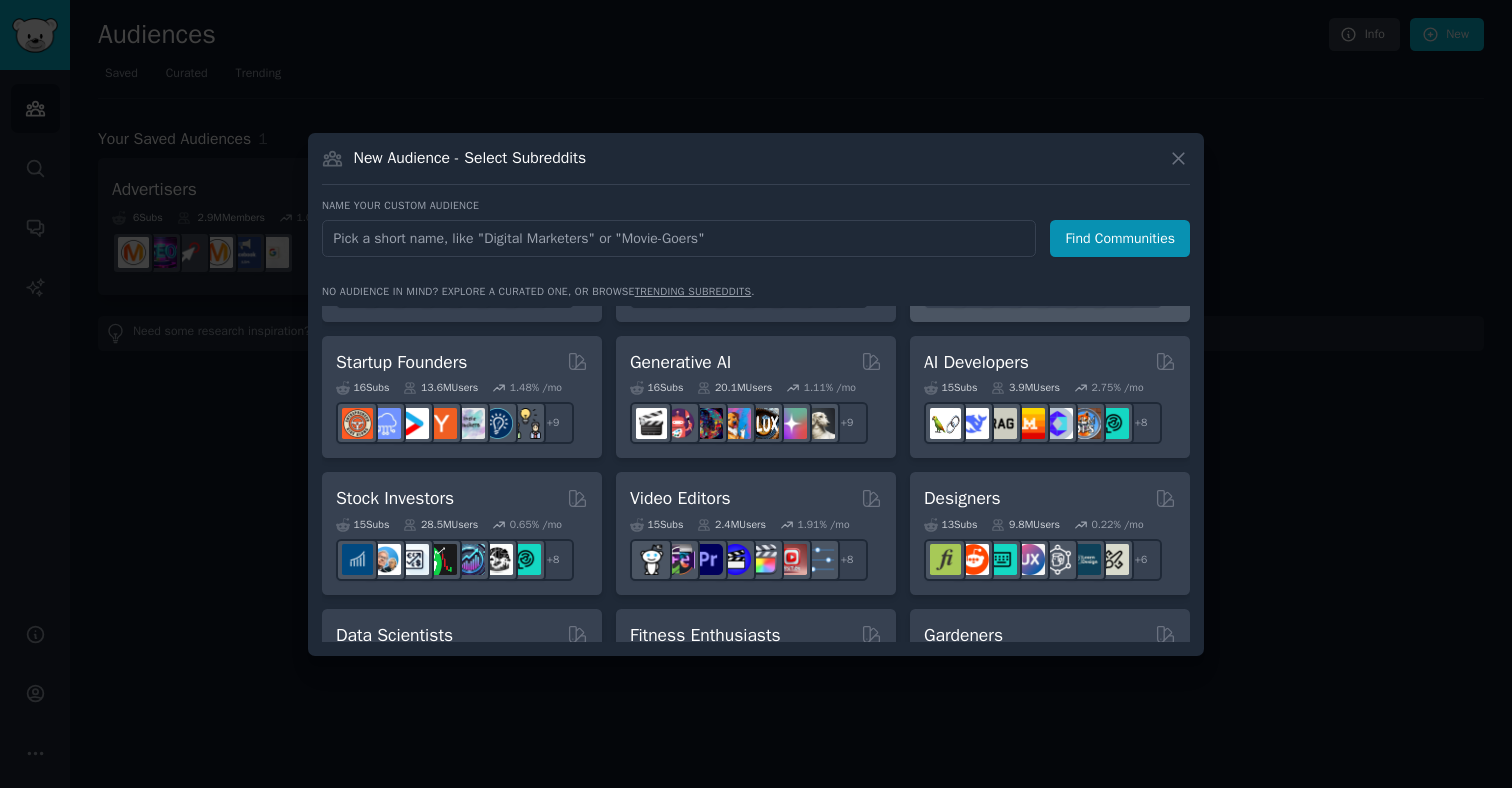 scroll, scrollTop: 247, scrollLeft: 0, axis: vertical 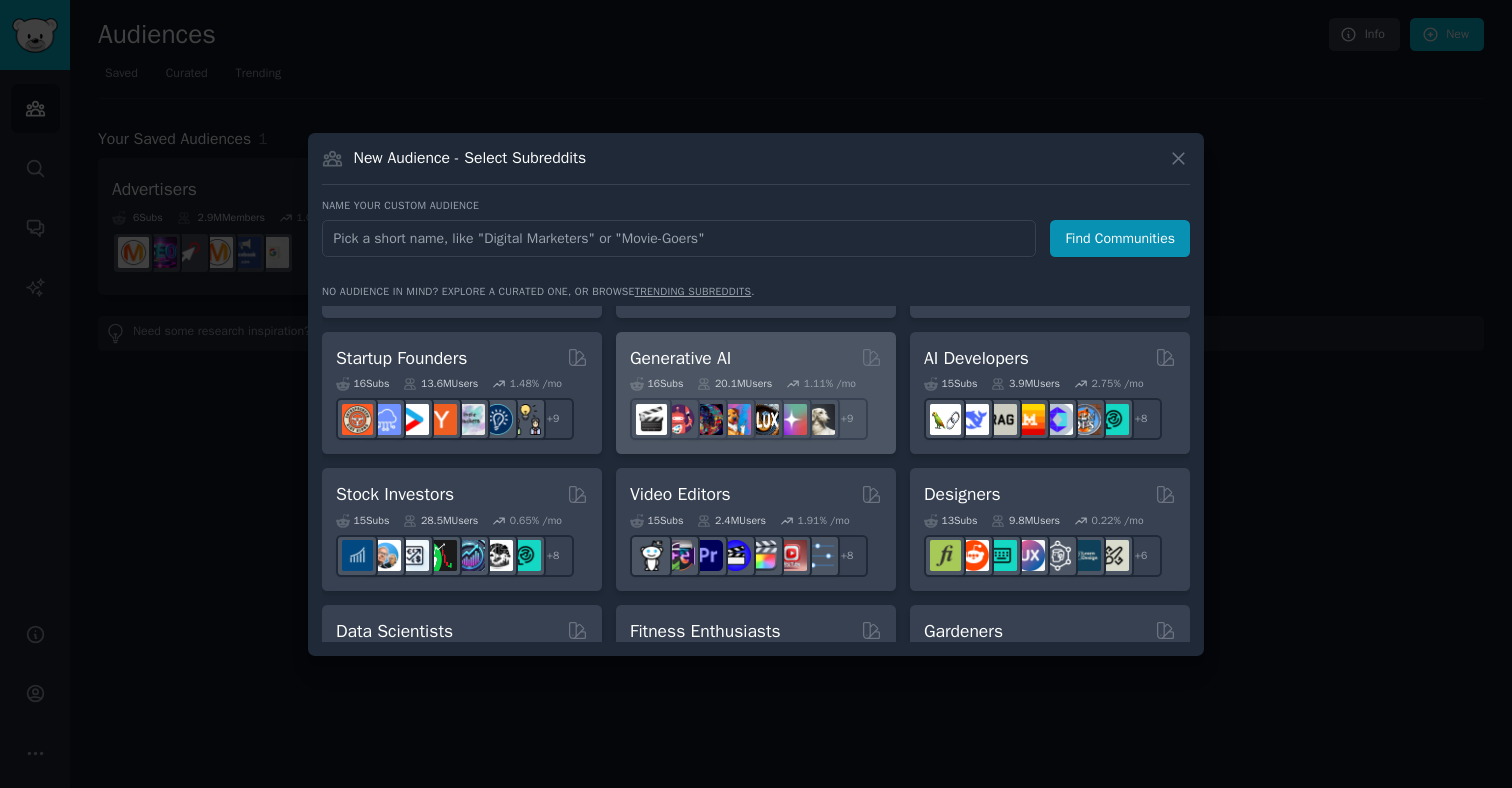 click on "Generative AI" at bounding box center (756, 358) 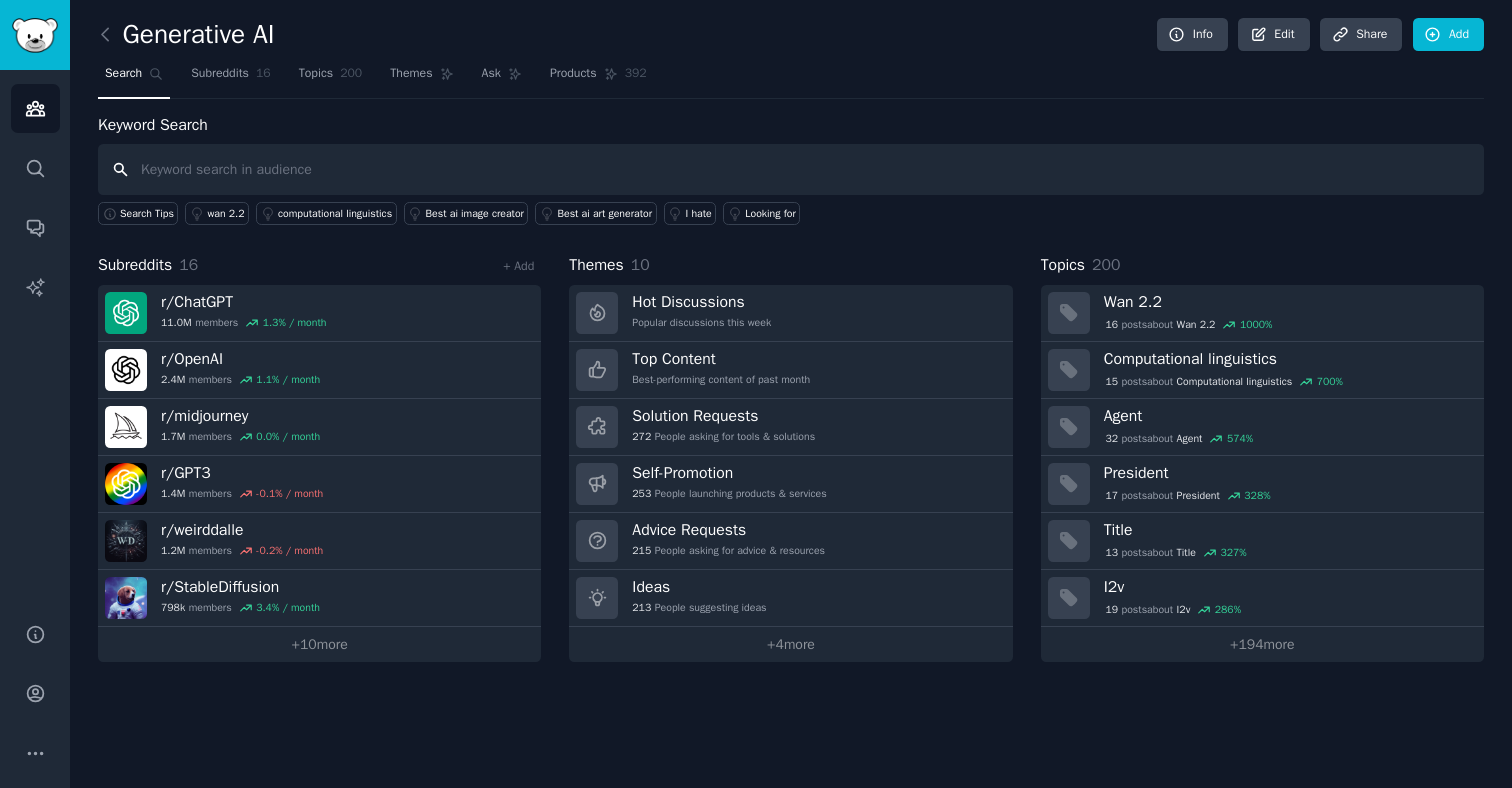 click at bounding box center (791, 169) 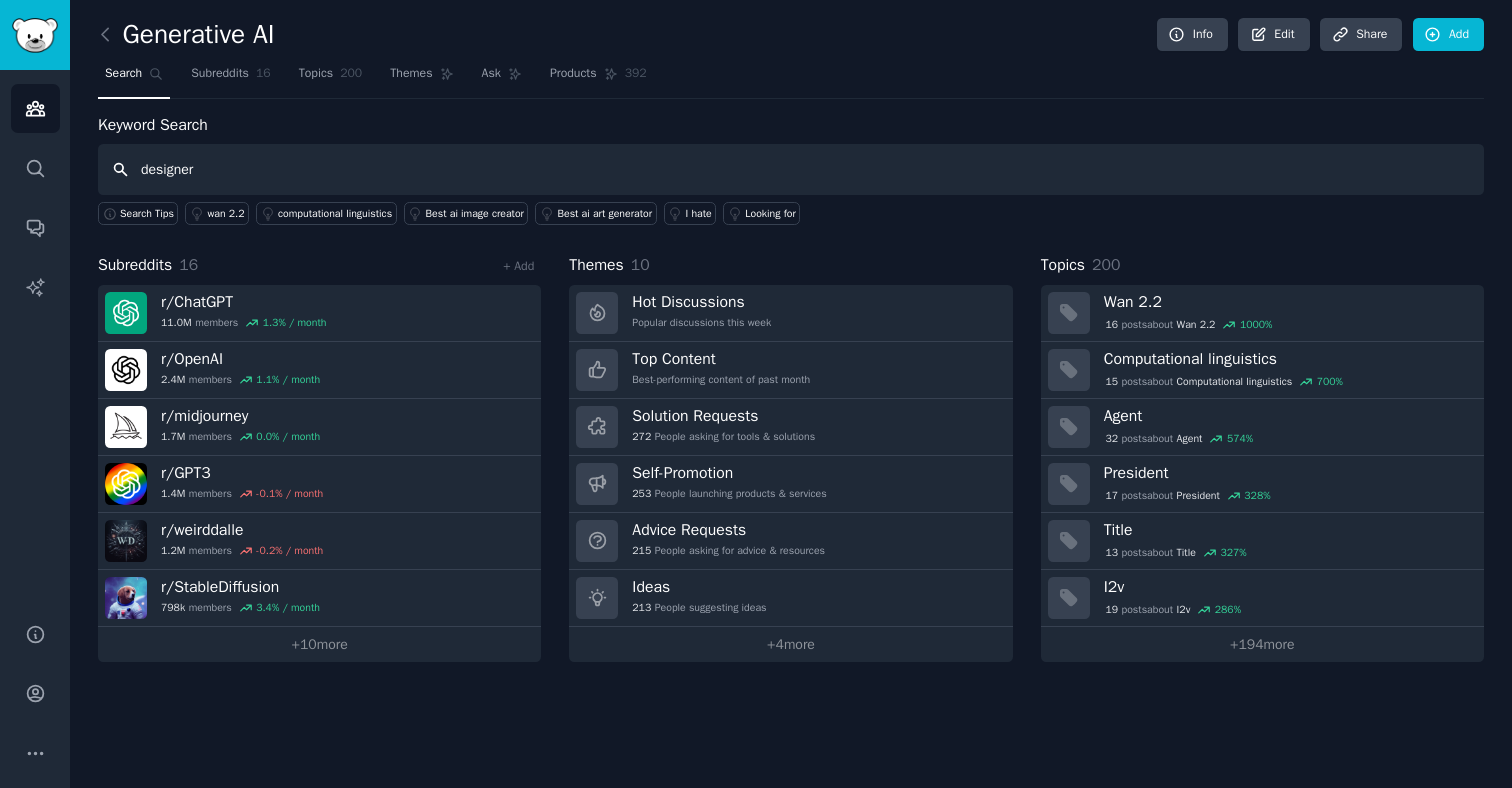 type on "designer" 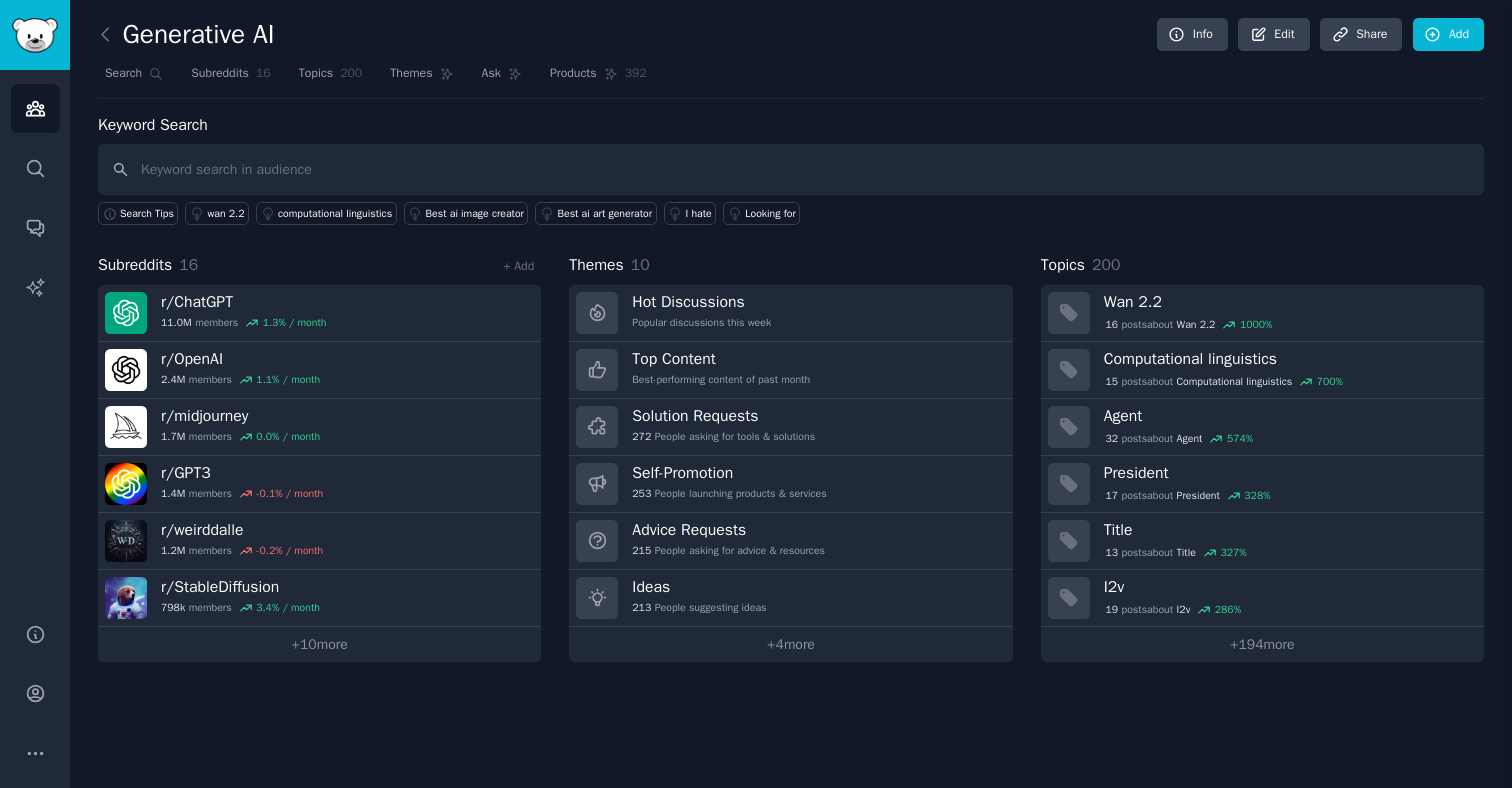 type 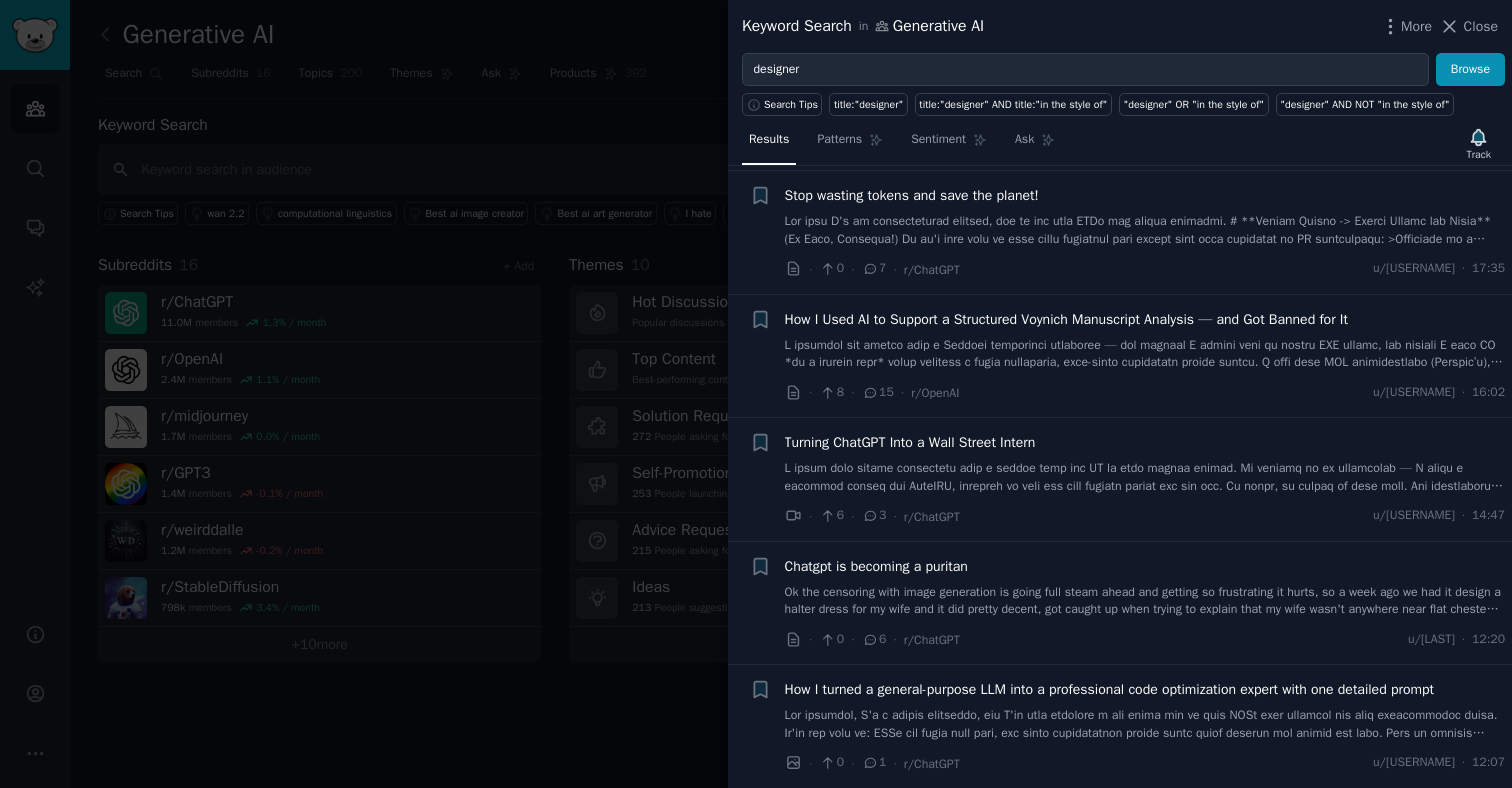 scroll, scrollTop: 614, scrollLeft: 0, axis: vertical 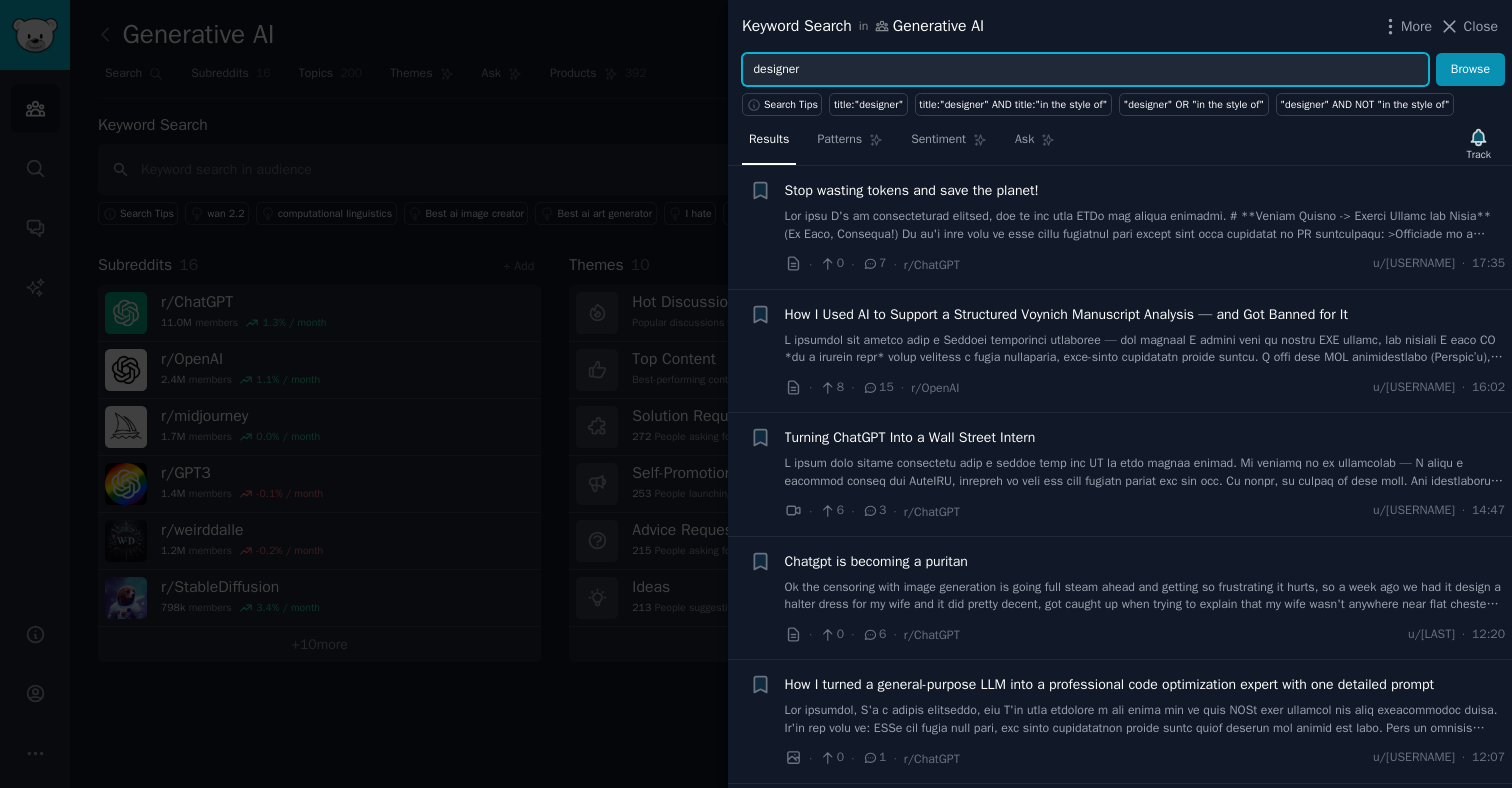 click on "designer" at bounding box center [1085, 70] 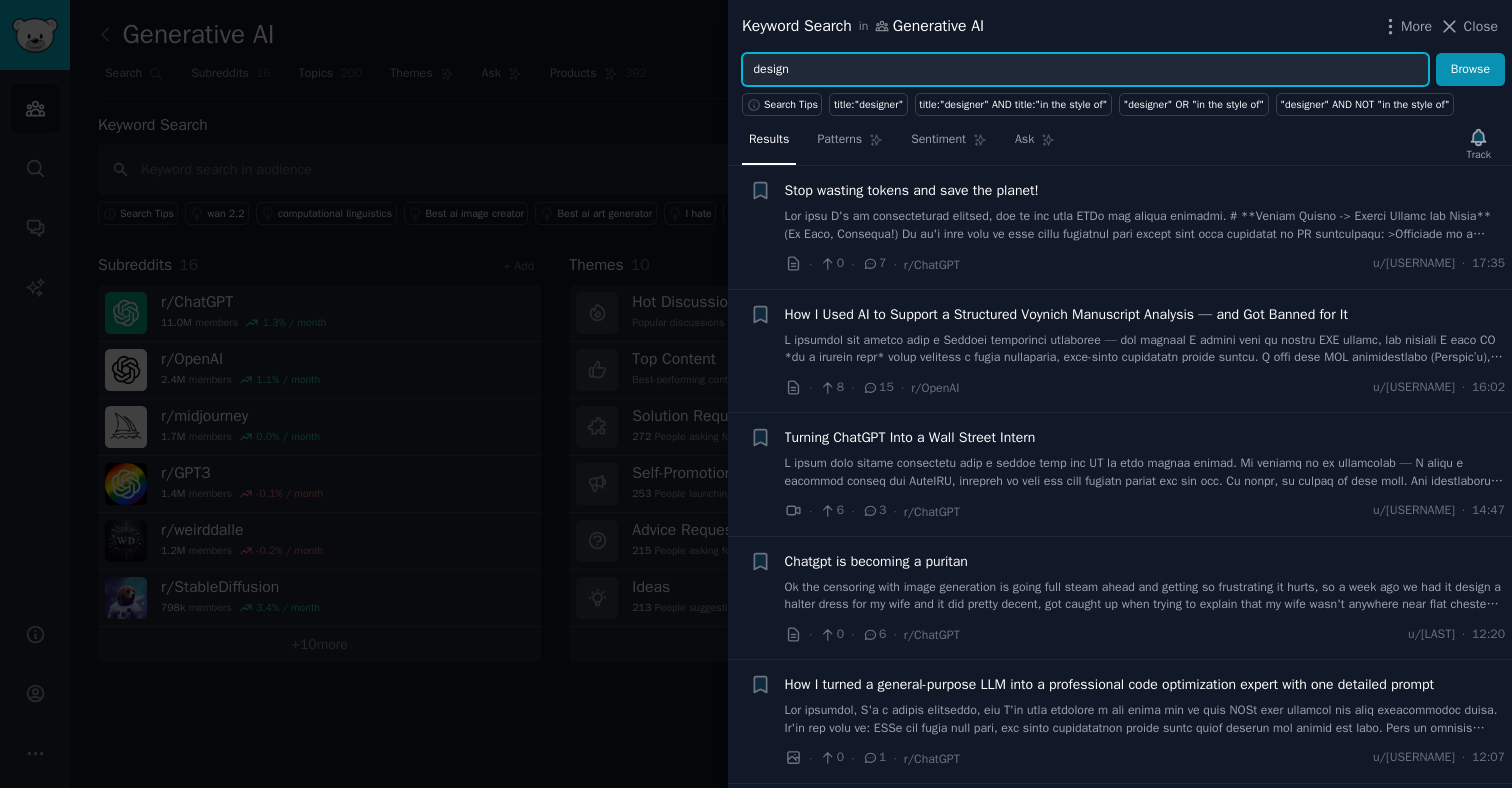 type on "design" 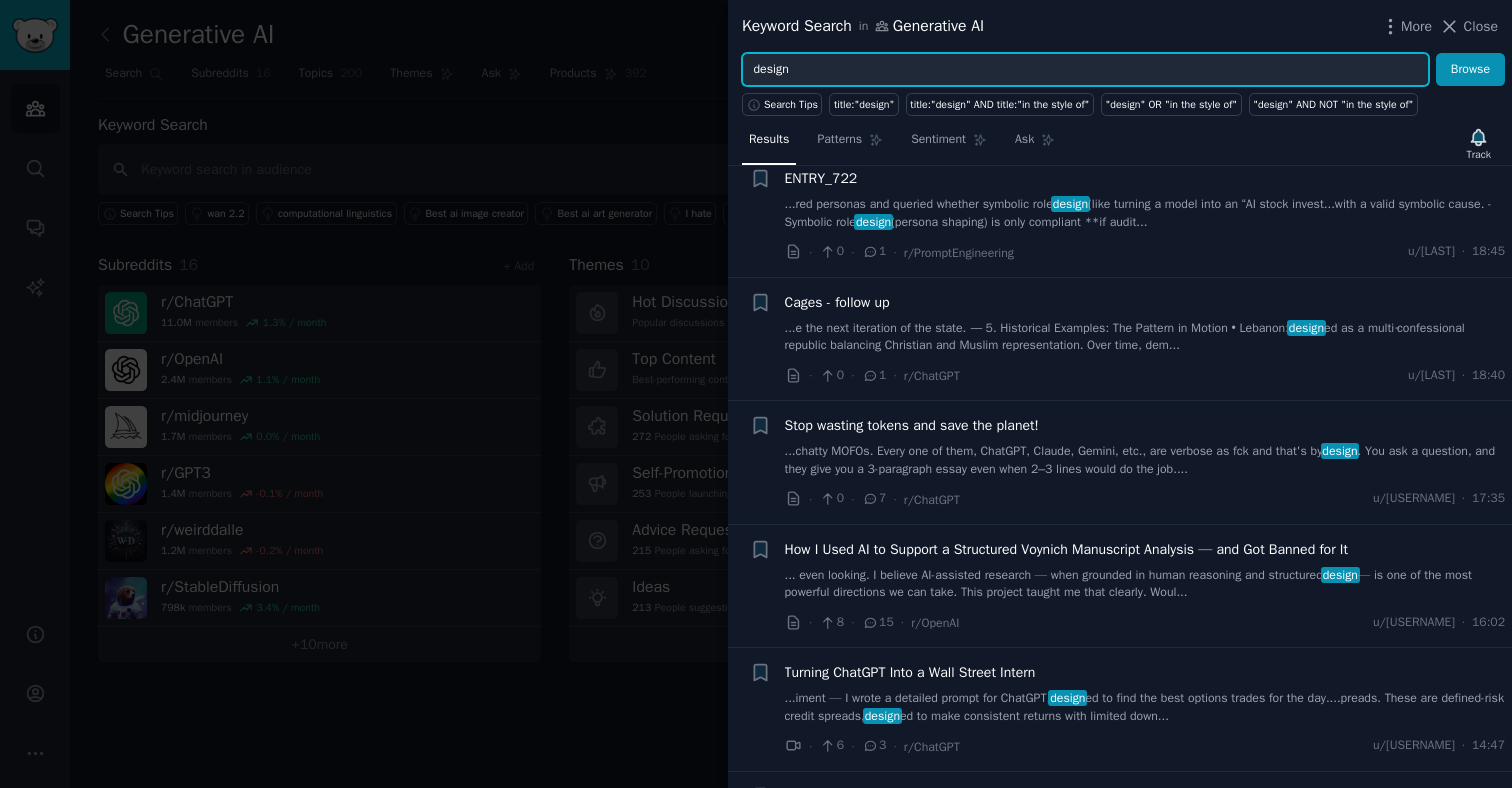 scroll, scrollTop: 391, scrollLeft: 0, axis: vertical 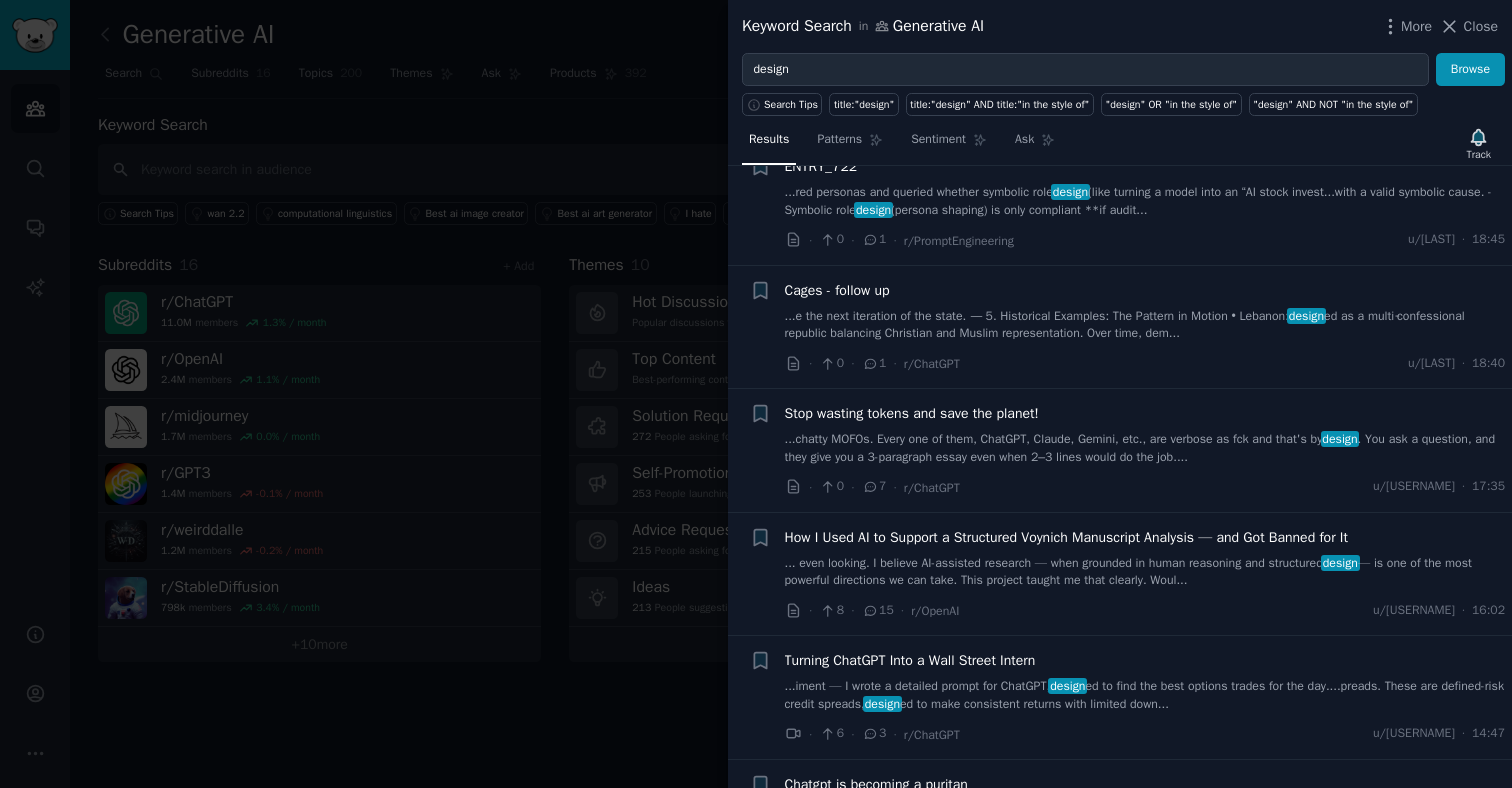 drag, startPoint x: 475, startPoint y: 275, endPoint x: 463, endPoint y: 269, distance: 13.416408 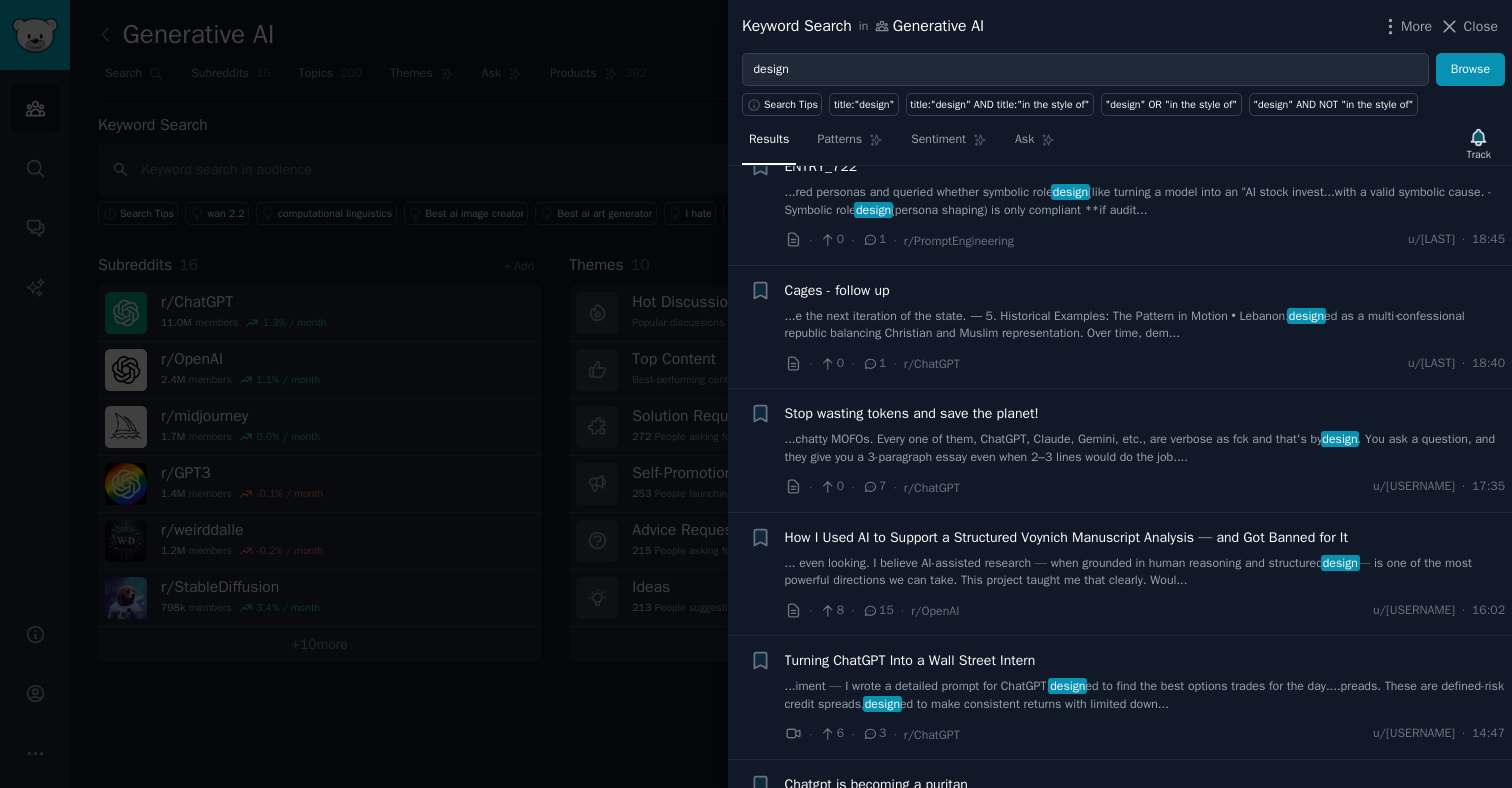 click at bounding box center (756, 394) 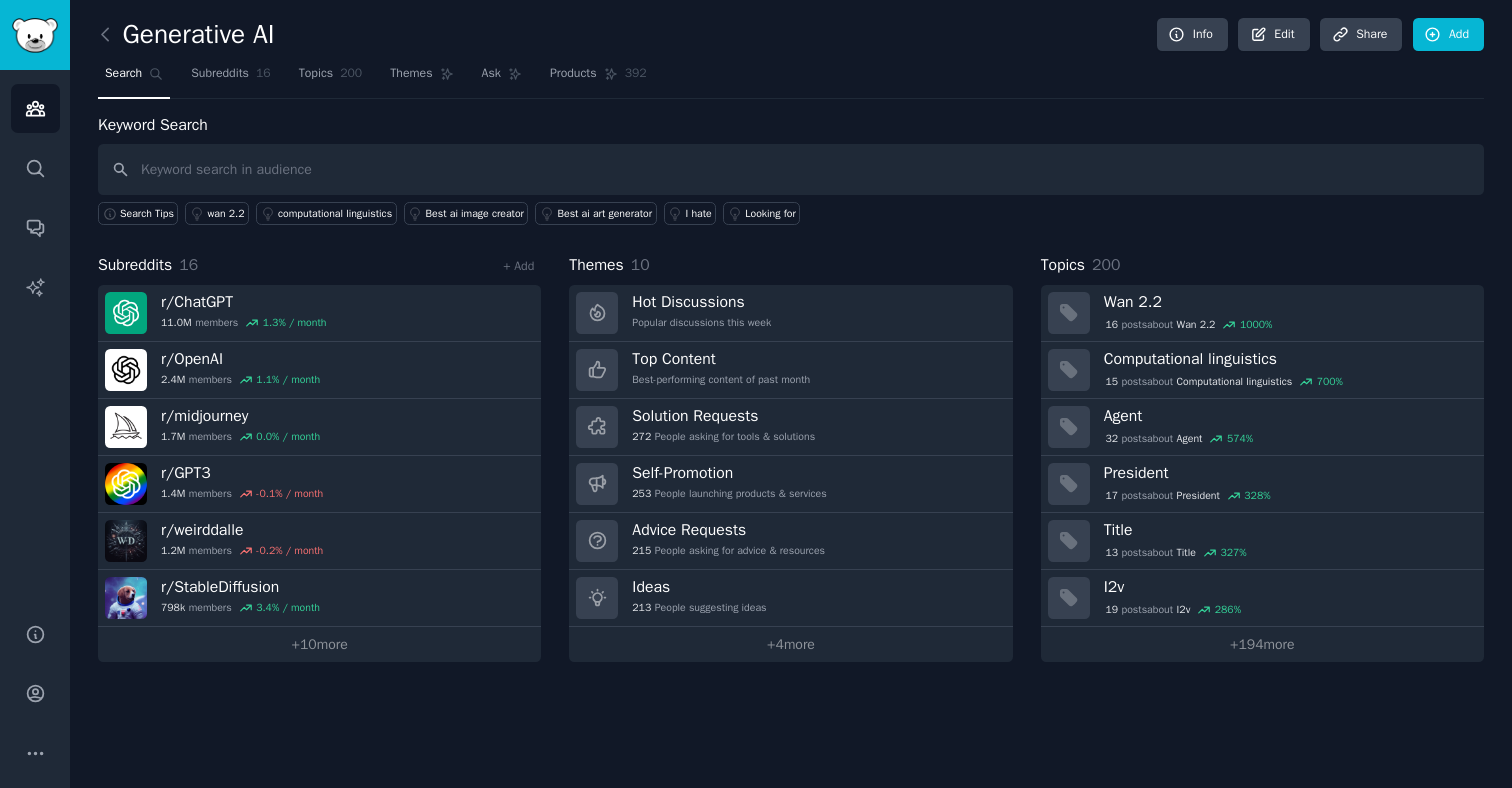 click on "Themes" at bounding box center (596, 265) 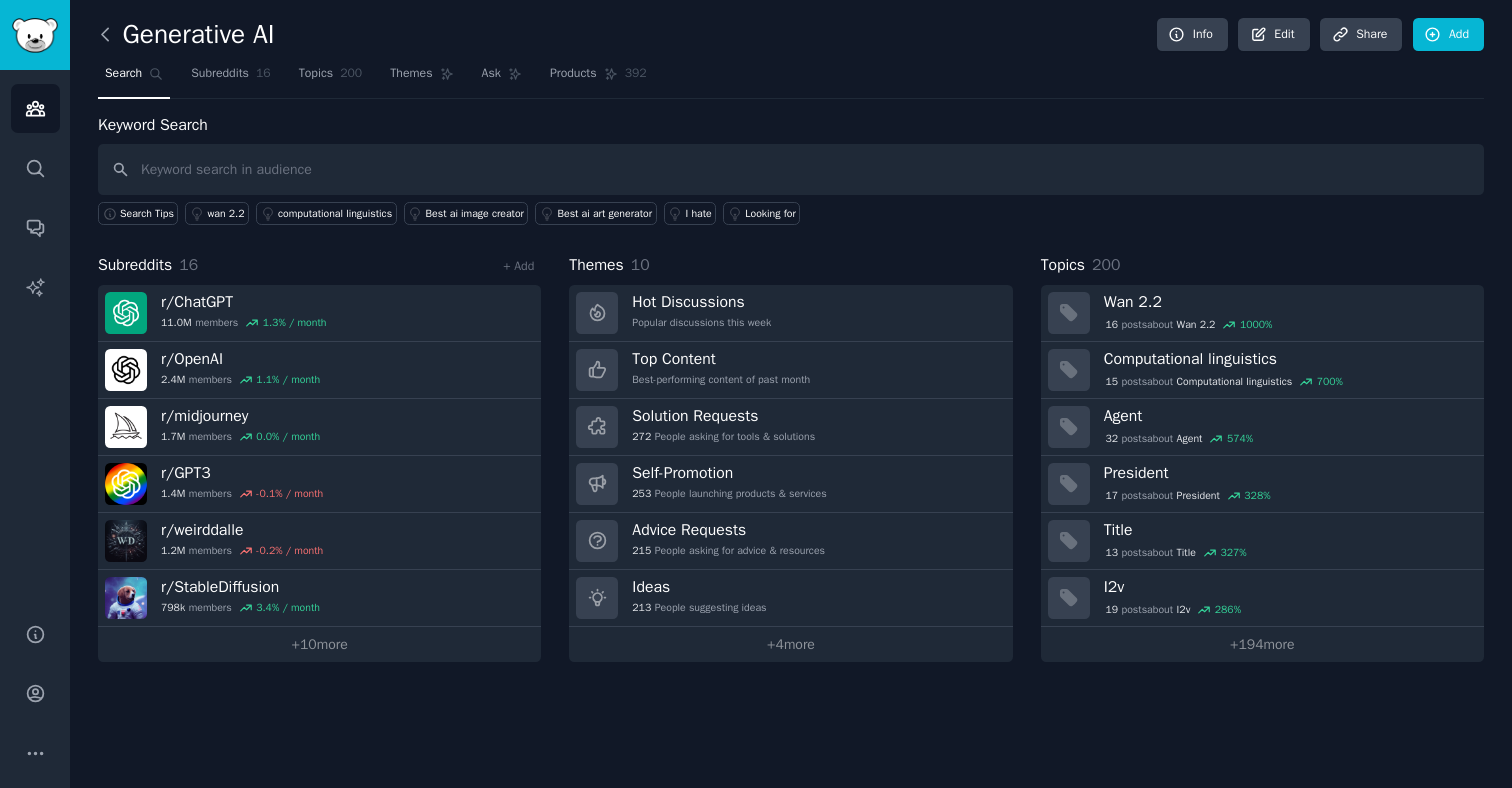 click 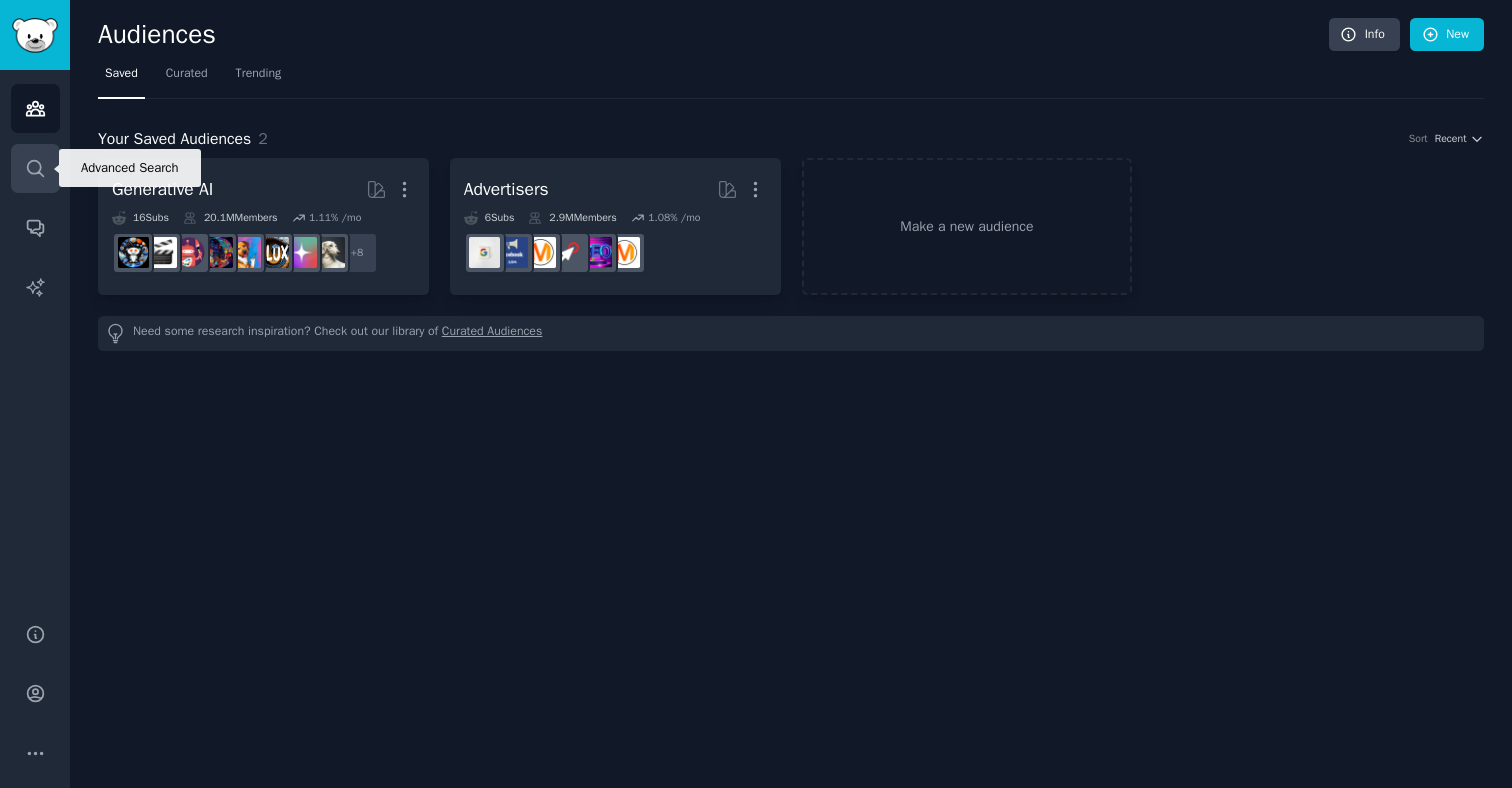 click 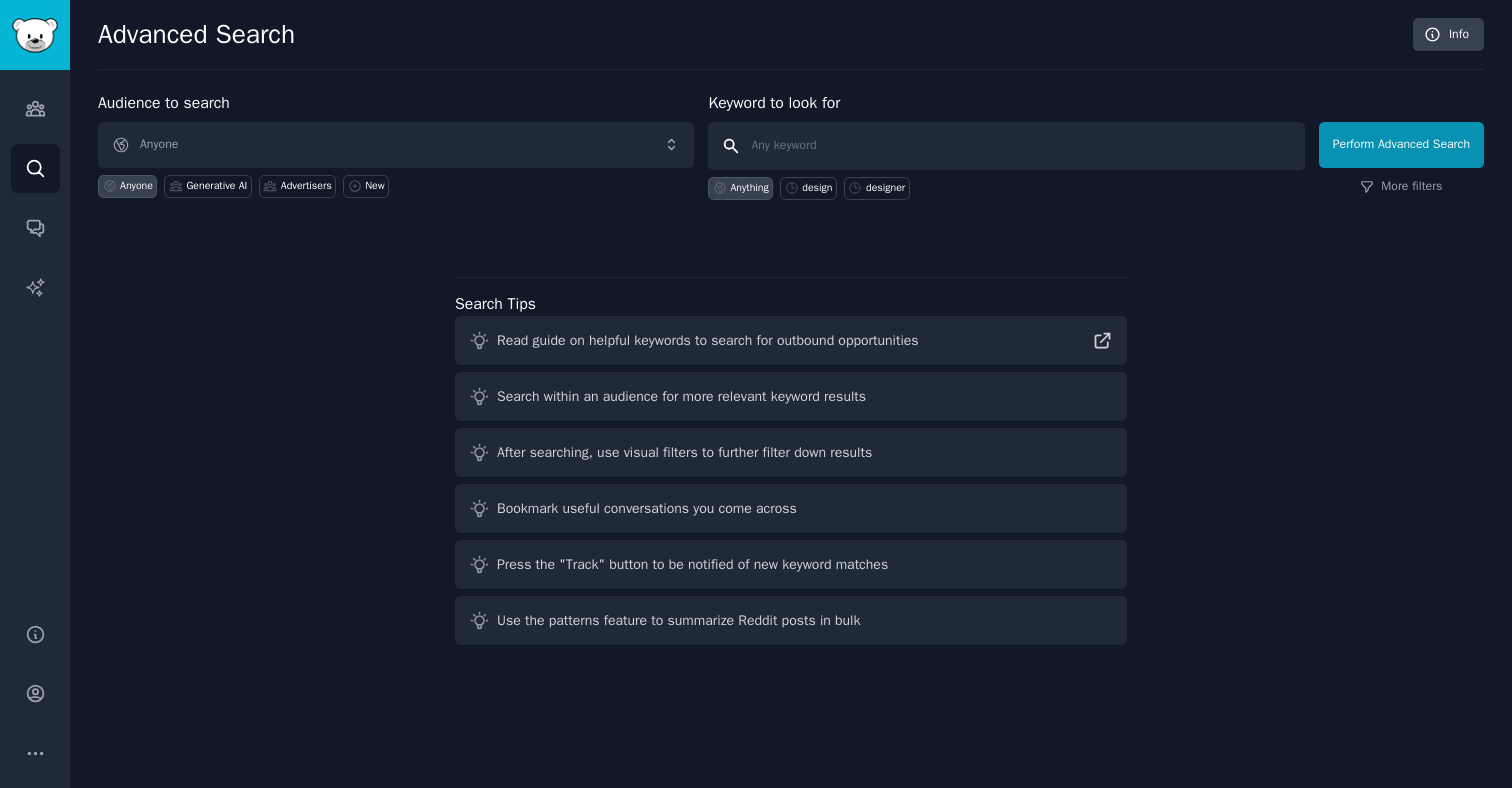 click at bounding box center [1006, 146] 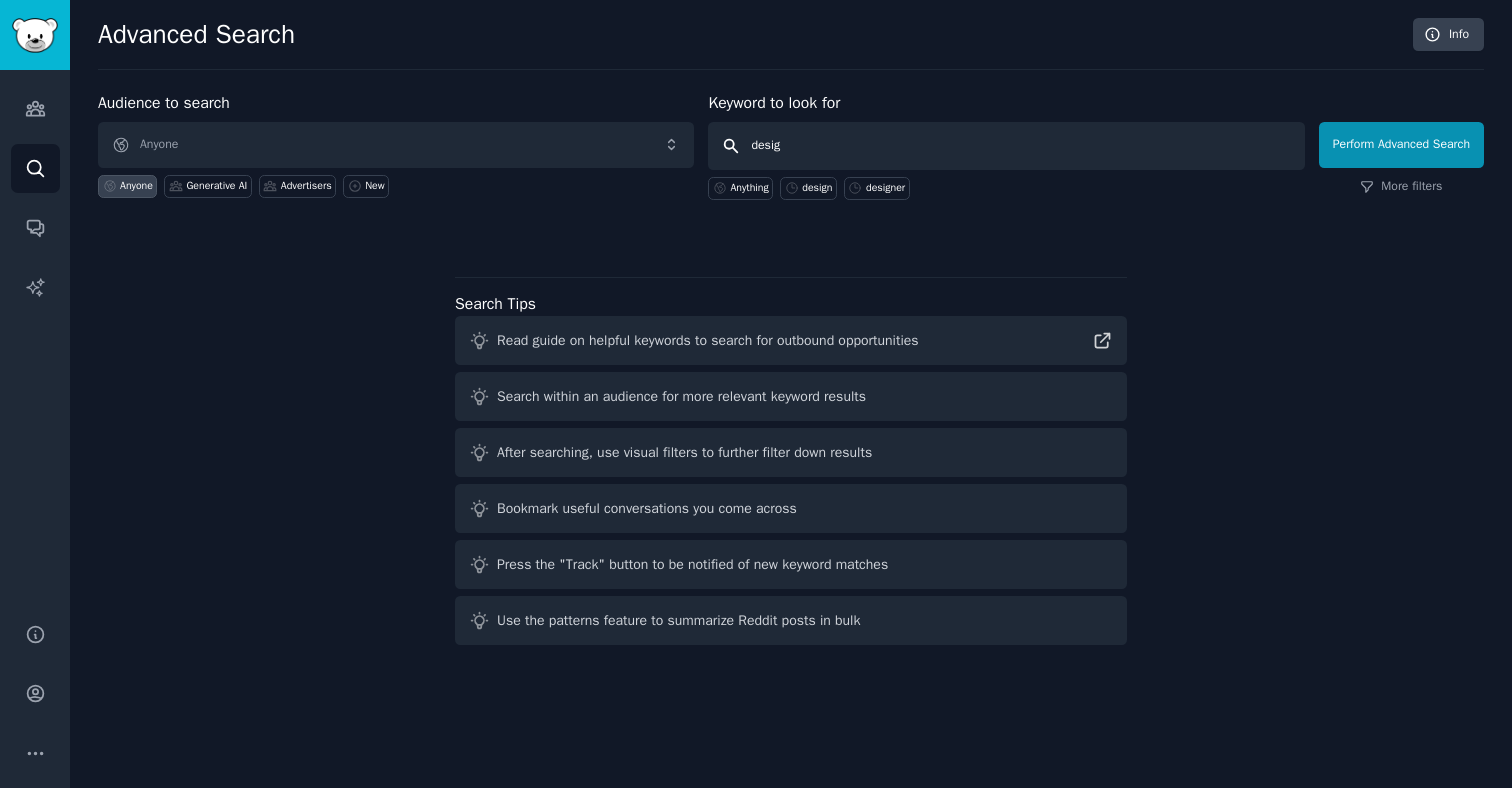 type on "design" 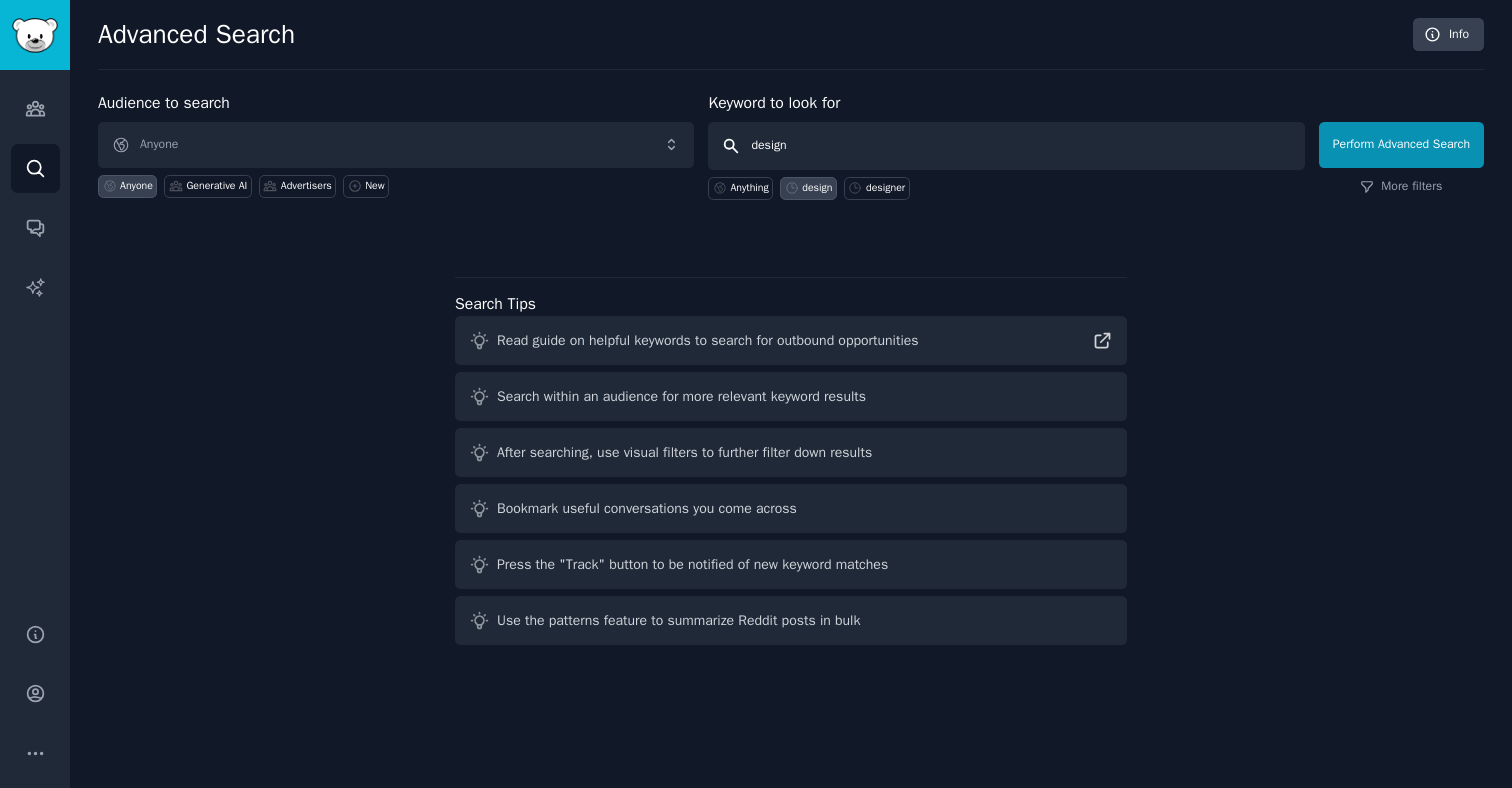 click on "Perform Advanced Search" at bounding box center [1401, 145] 